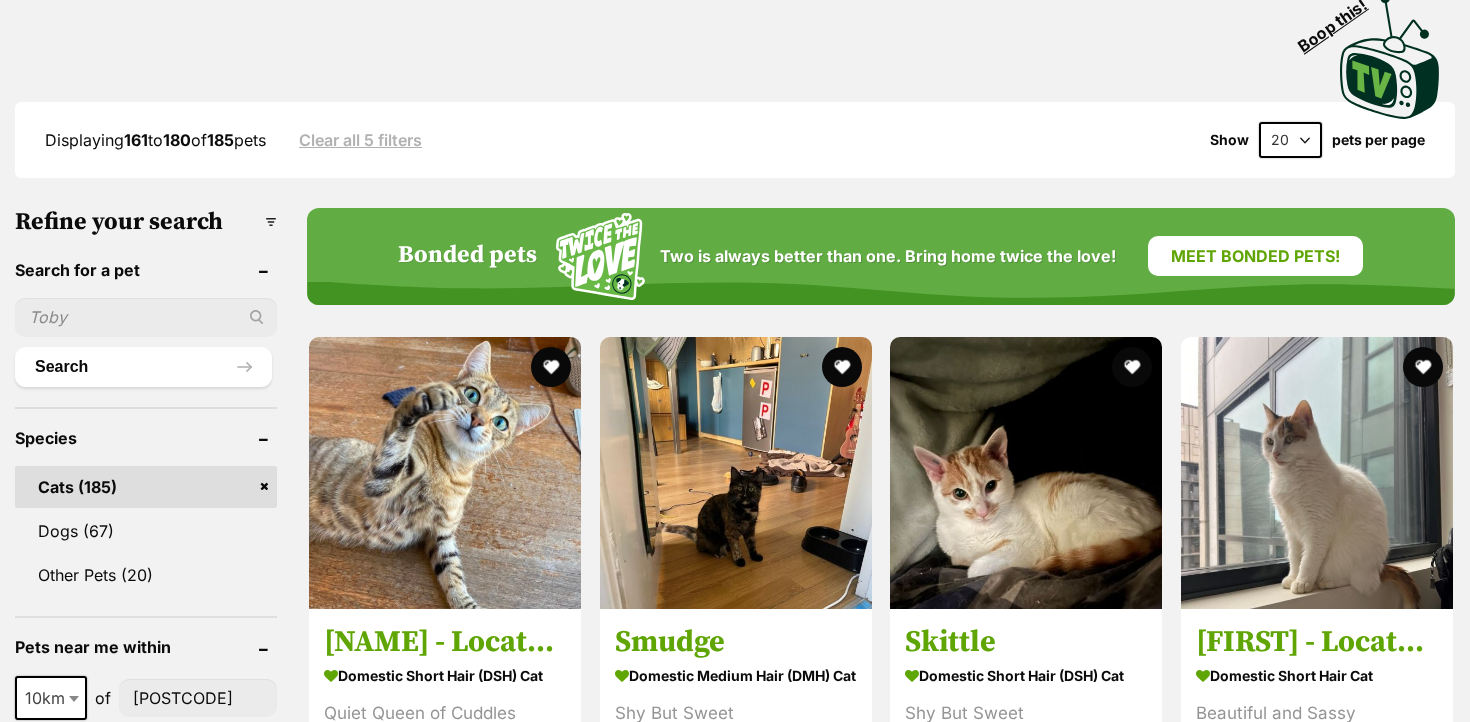 scroll, scrollTop: 558, scrollLeft: 0, axis: vertical 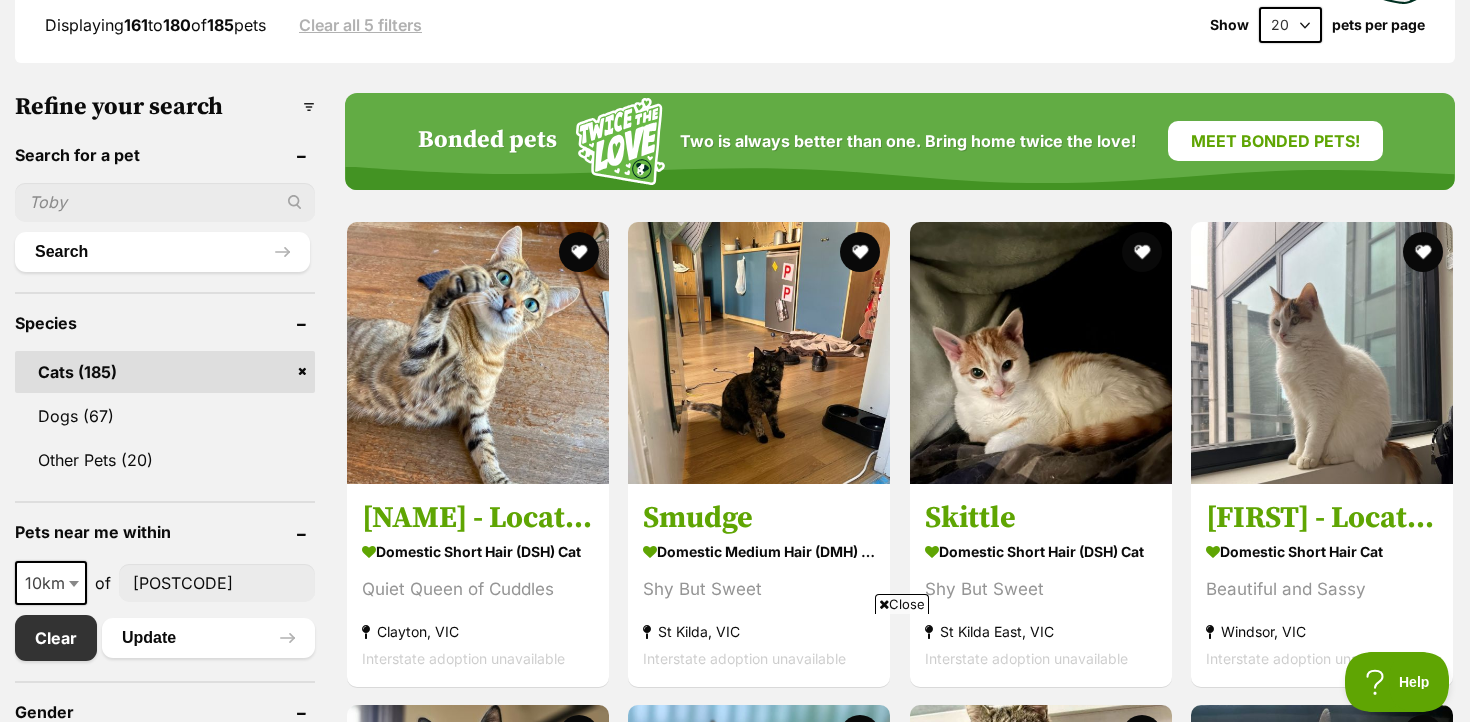 click on "Close" at bounding box center (902, 604) 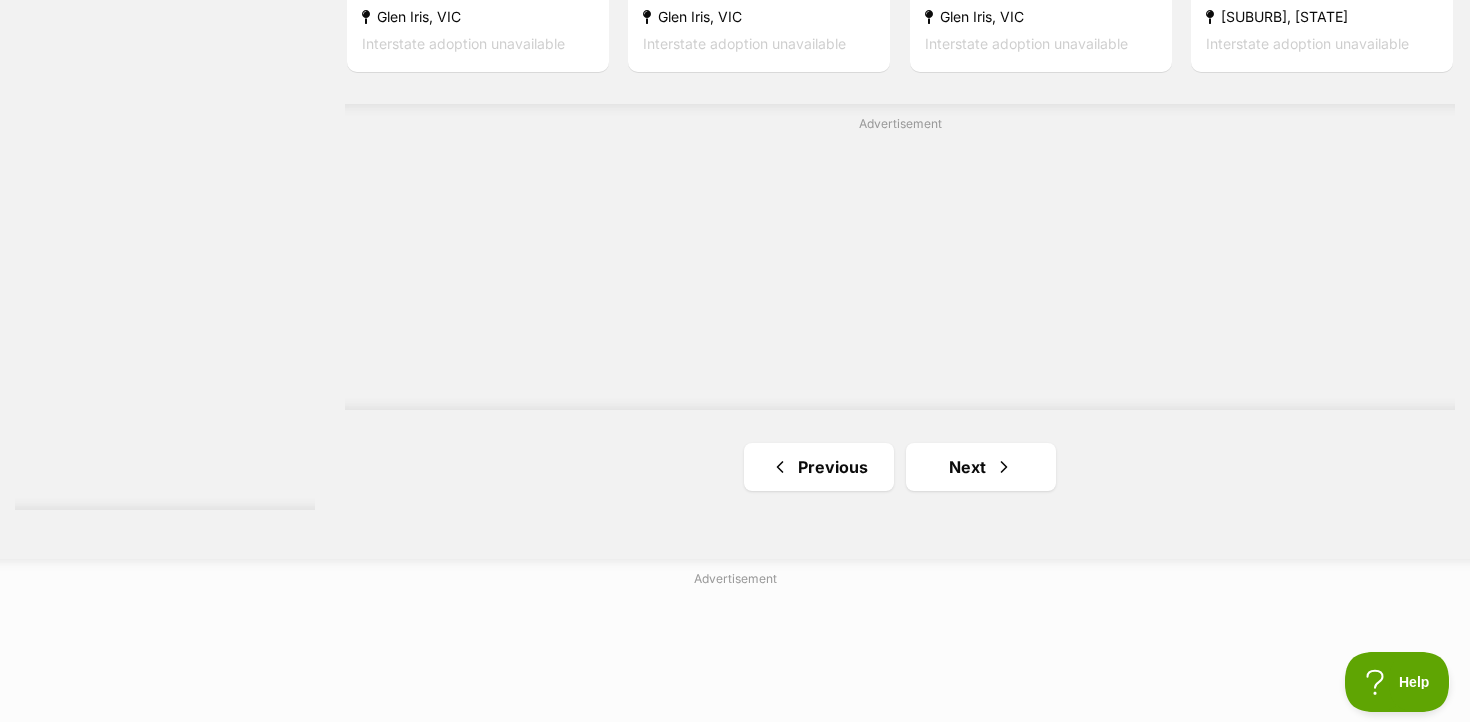 scroll, scrollTop: 3659, scrollLeft: 0, axis: vertical 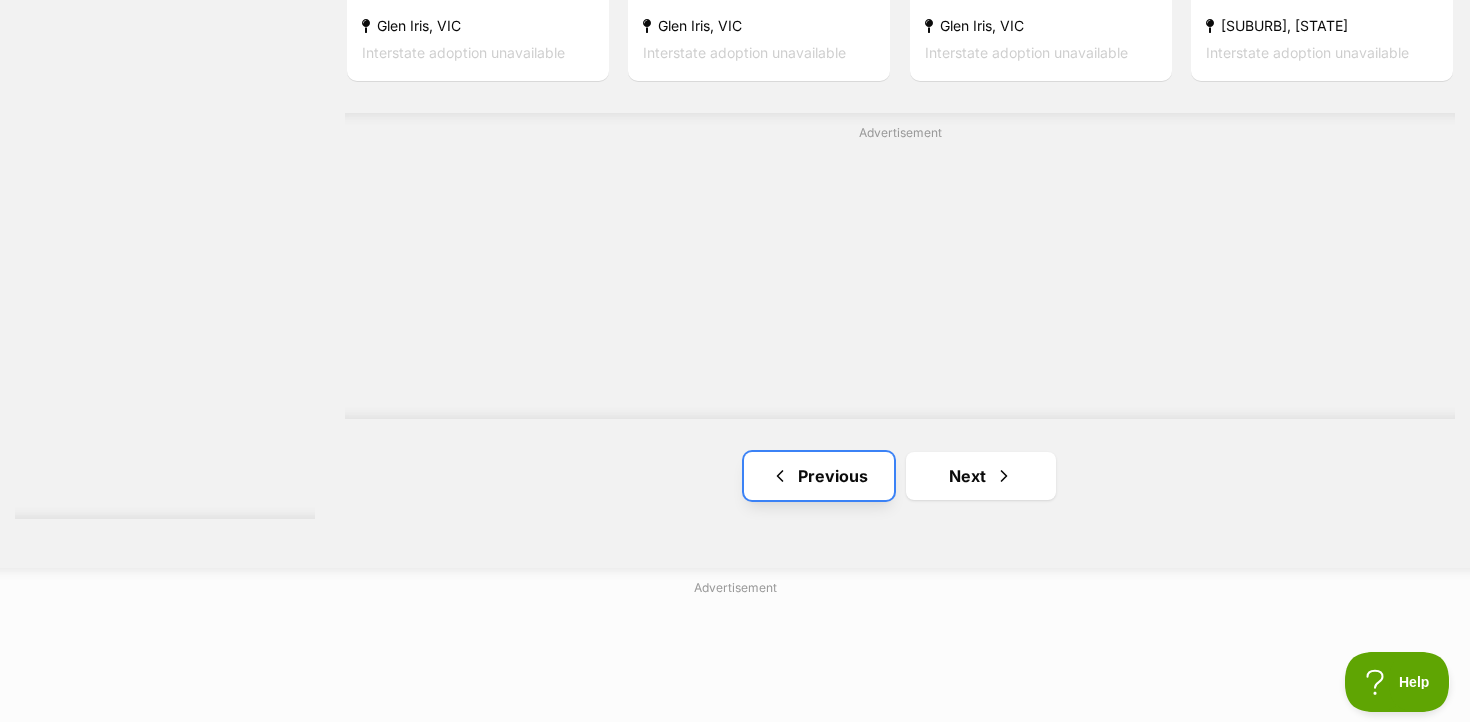 click on "Previous" at bounding box center (819, 476) 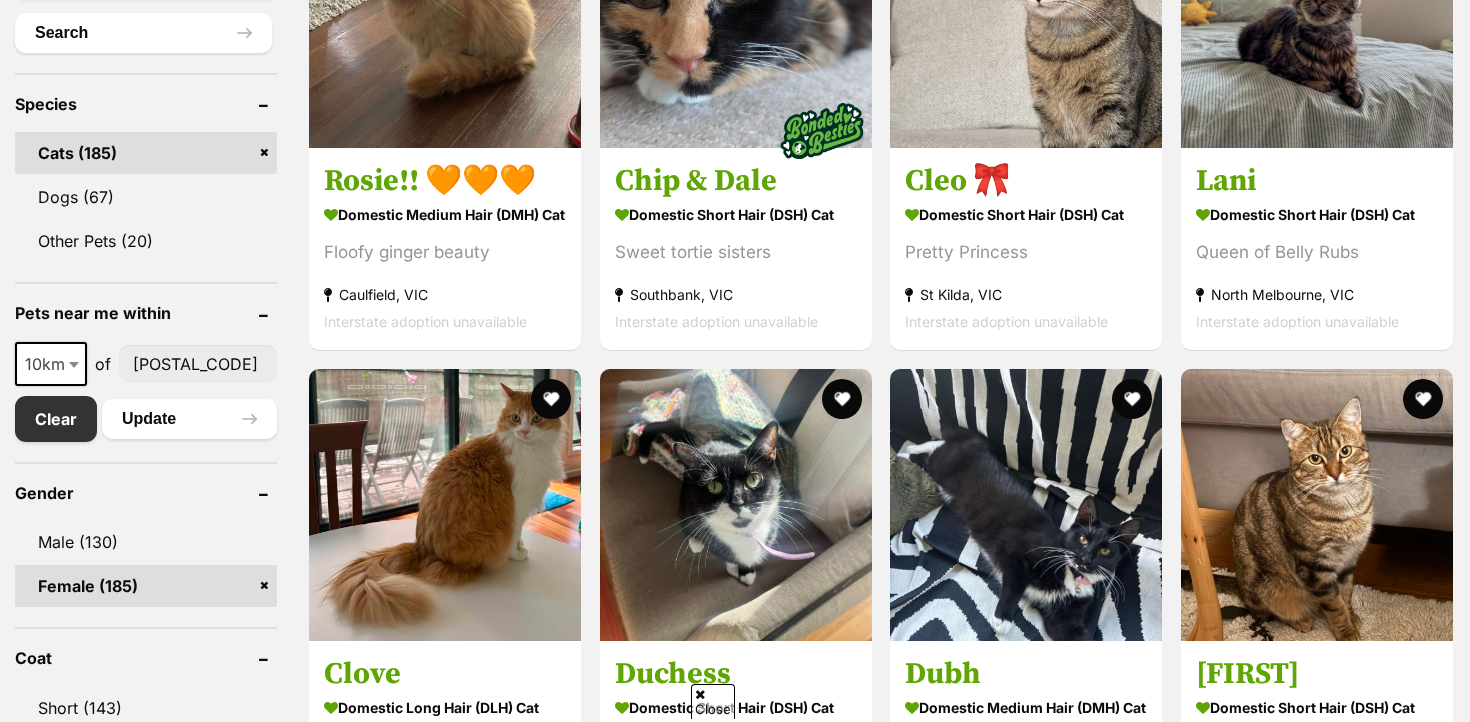 scroll, scrollTop: 1794, scrollLeft: 0, axis: vertical 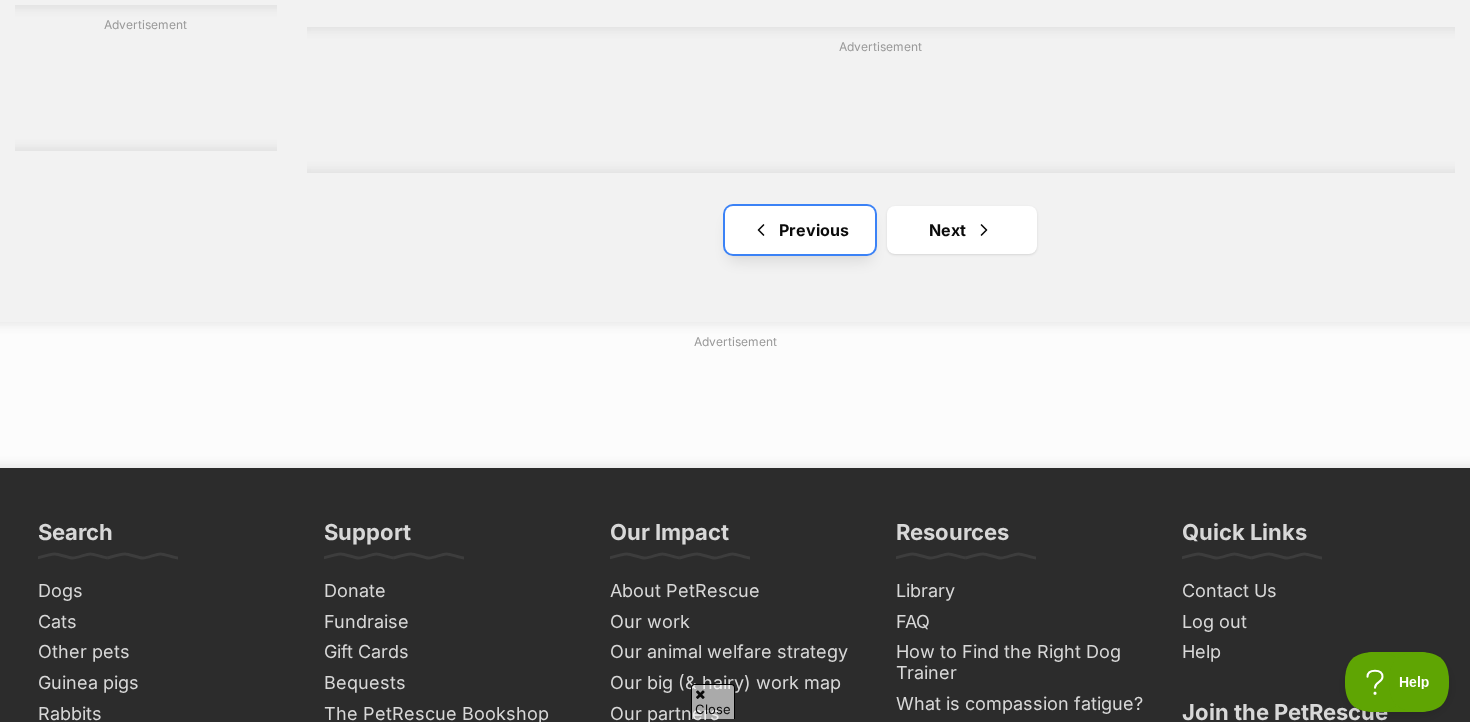 click on "Previous" at bounding box center (800, 230) 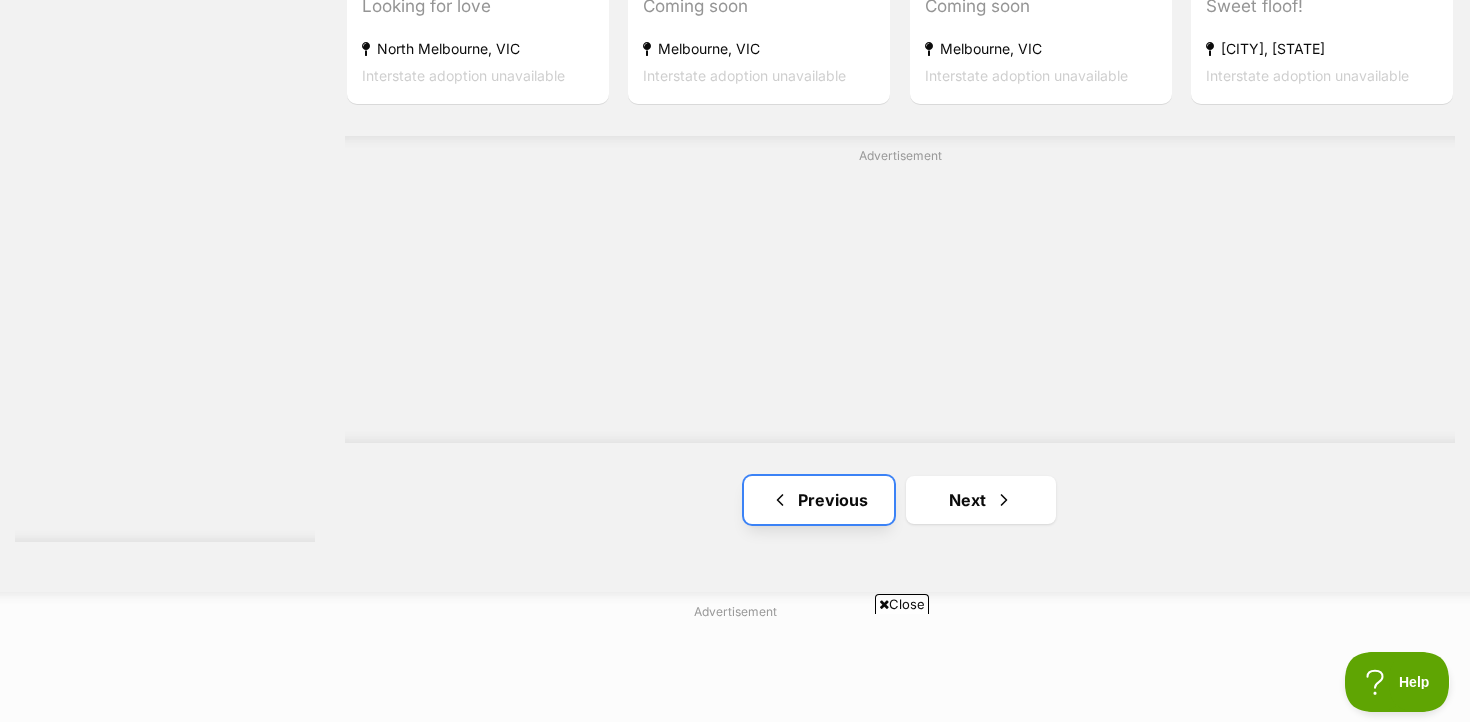 scroll, scrollTop: 0, scrollLeft: 0, axis: both 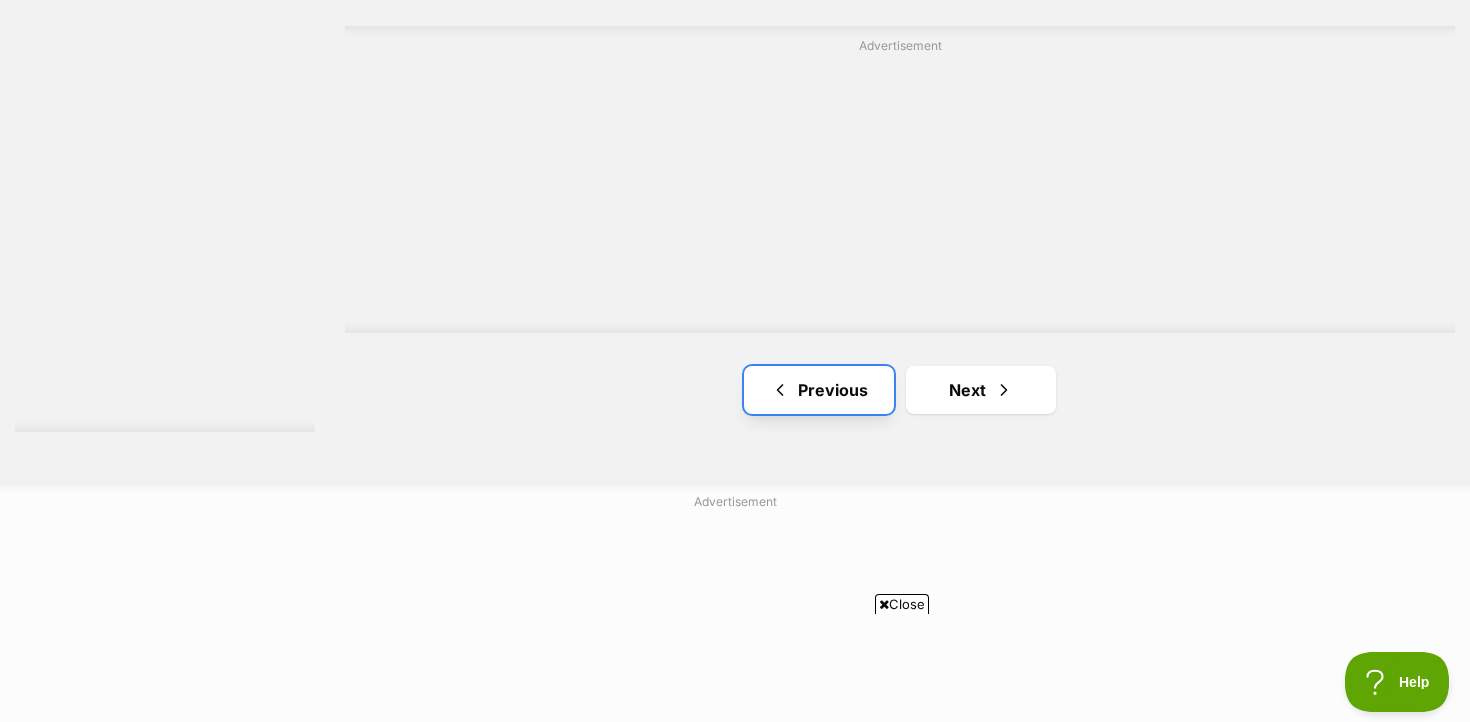 click on "Previous" at bounding box center [819, 390] 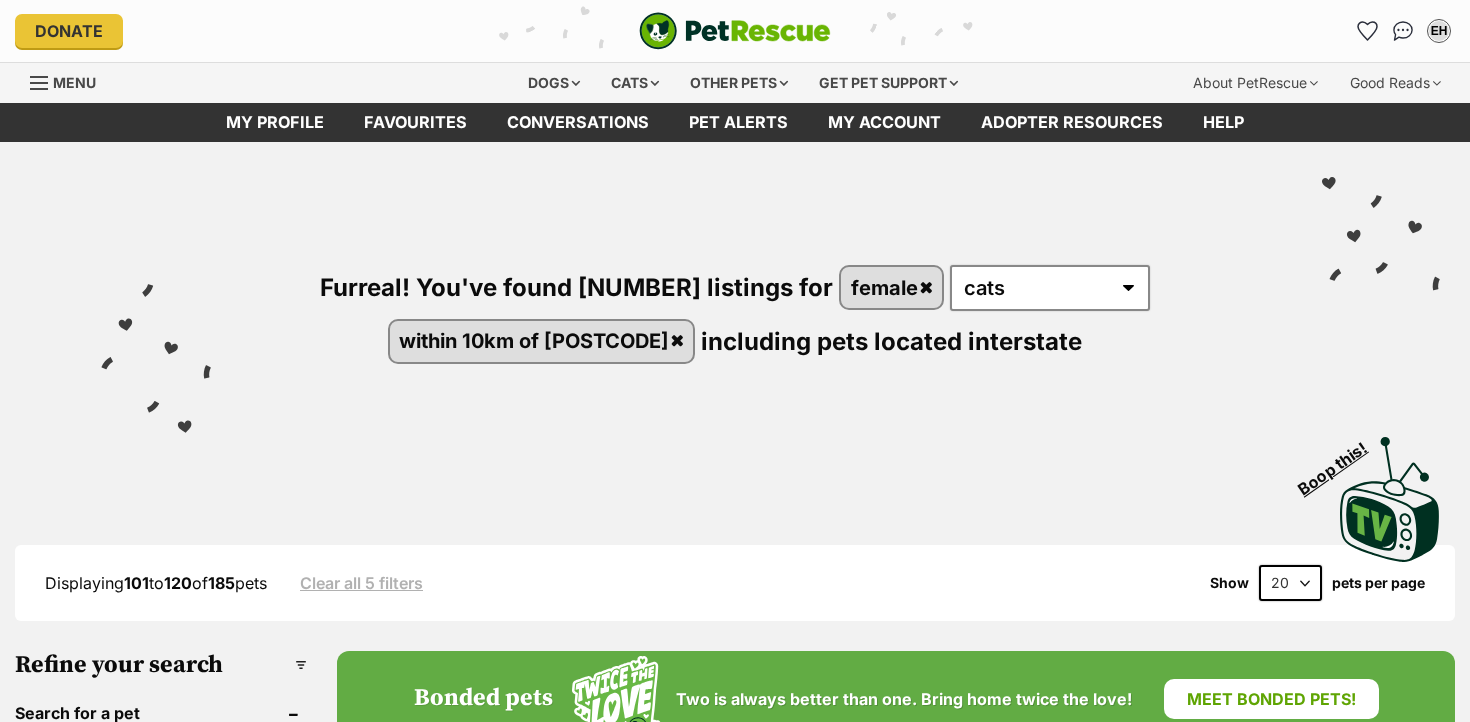 scroll, scrollTop: 0, scrollLeft: 0, axis: both 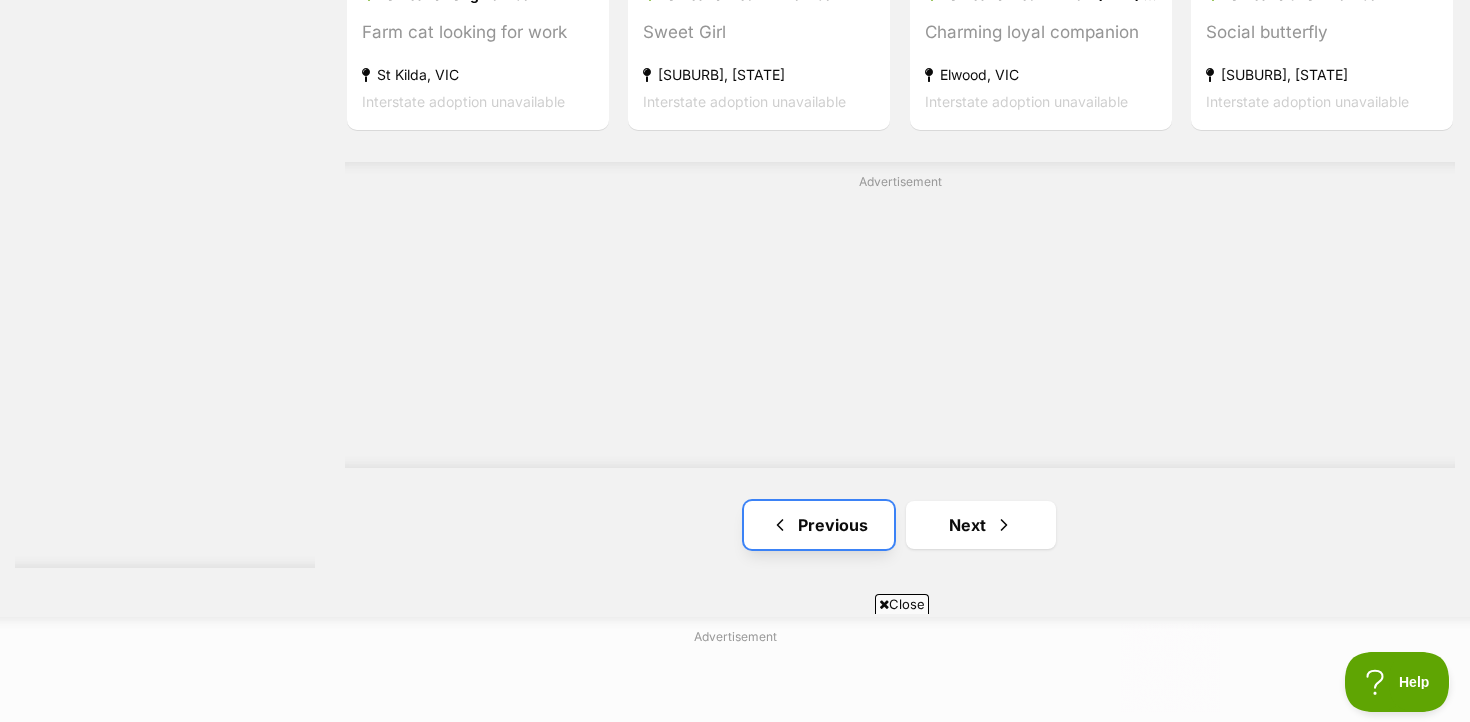 click on "Previous" at bounding box center (819, 525) 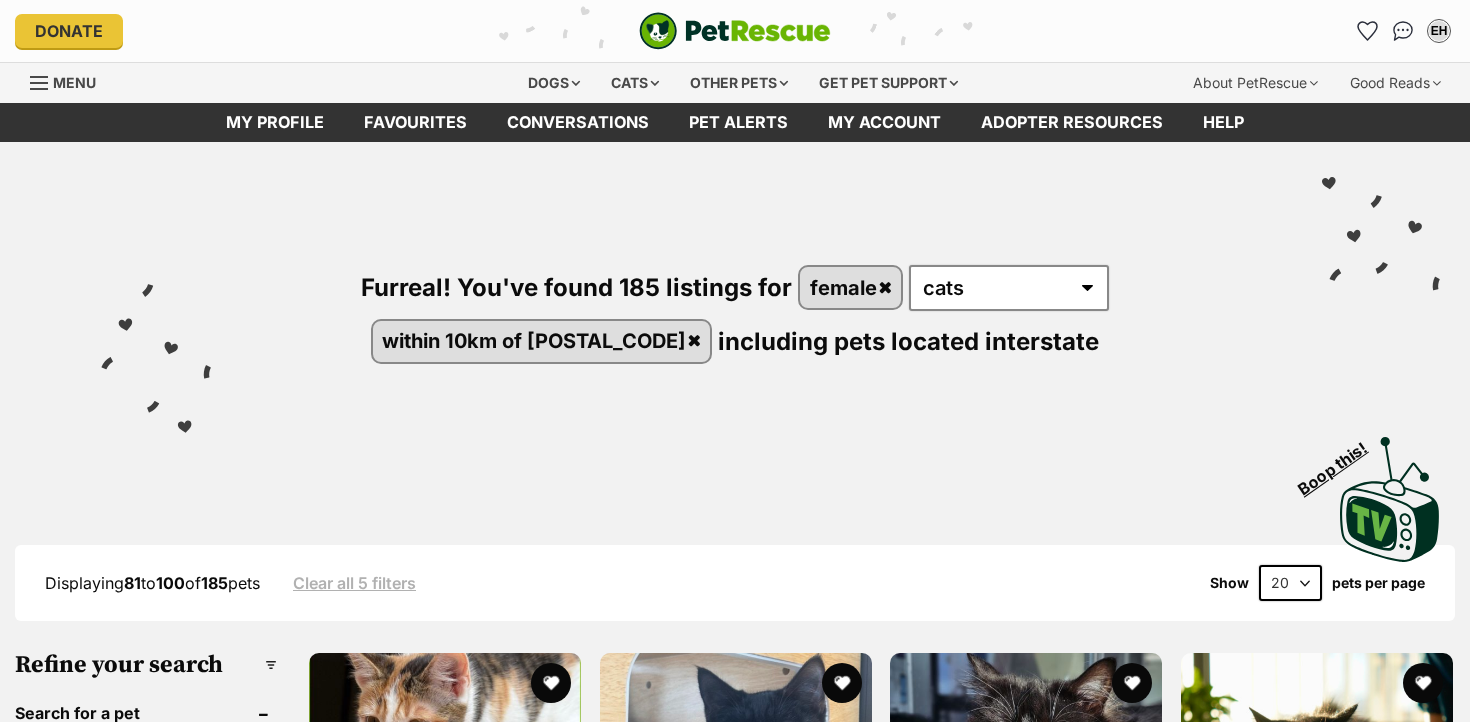 scroll, scrollTop: 0, scrollLeft: 0, axis: both 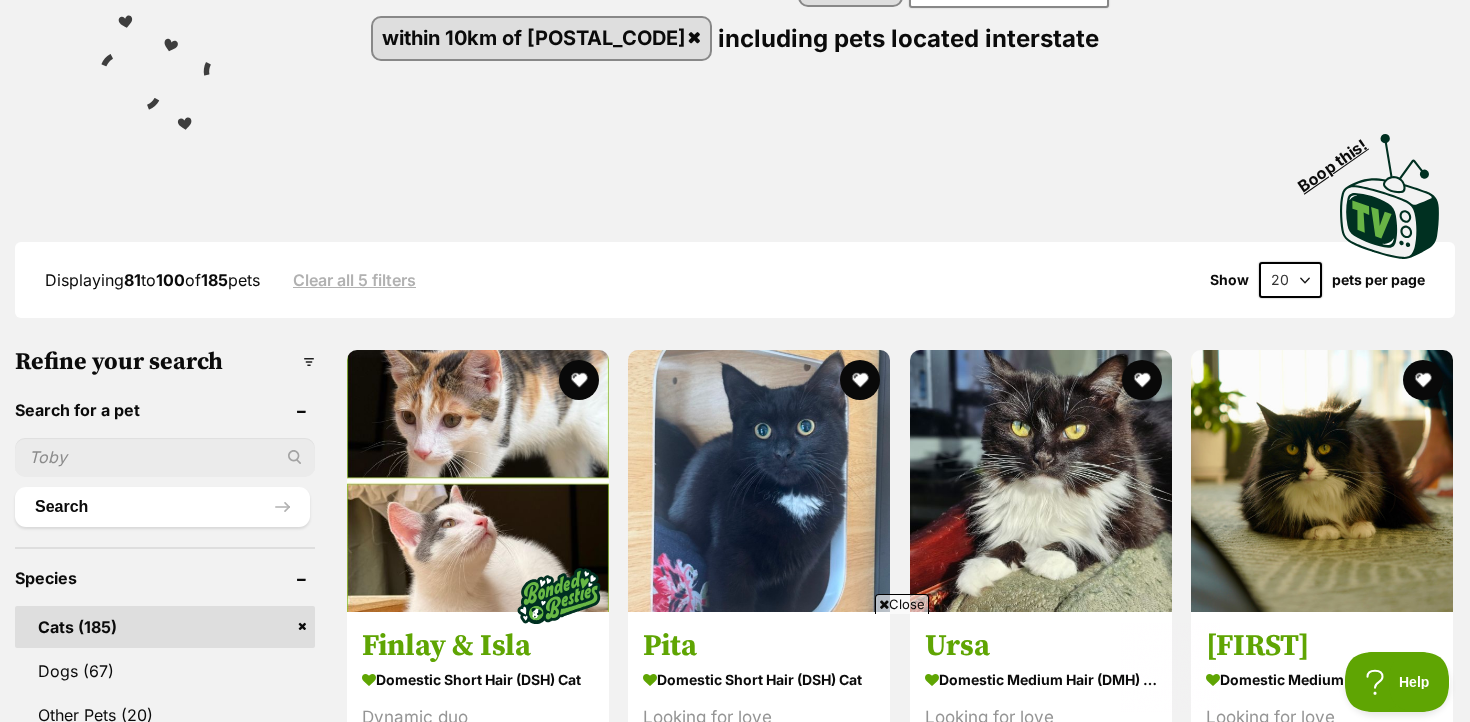 click on "Close" at bounding box center [902, 604] 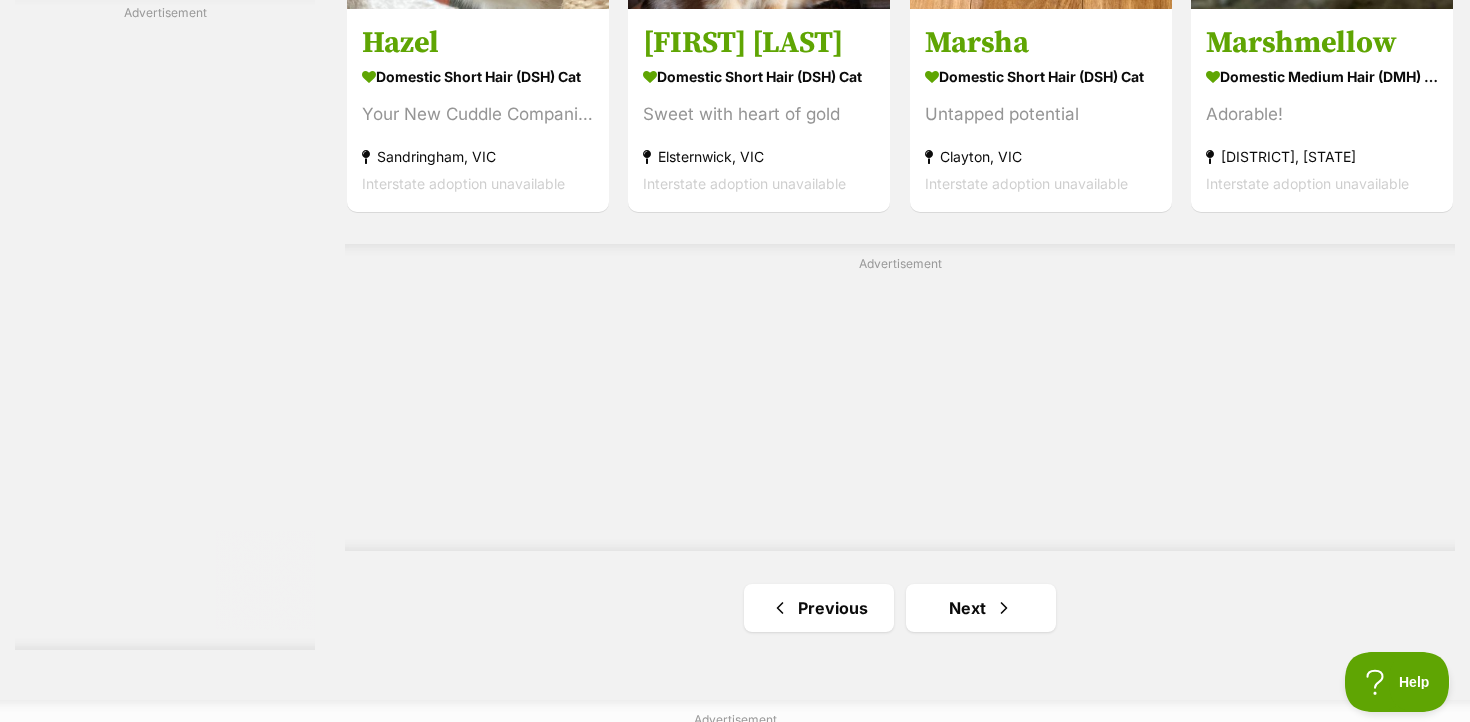 scroll, scrollTop: 3566, scrollLeft: 0, axis: vertical 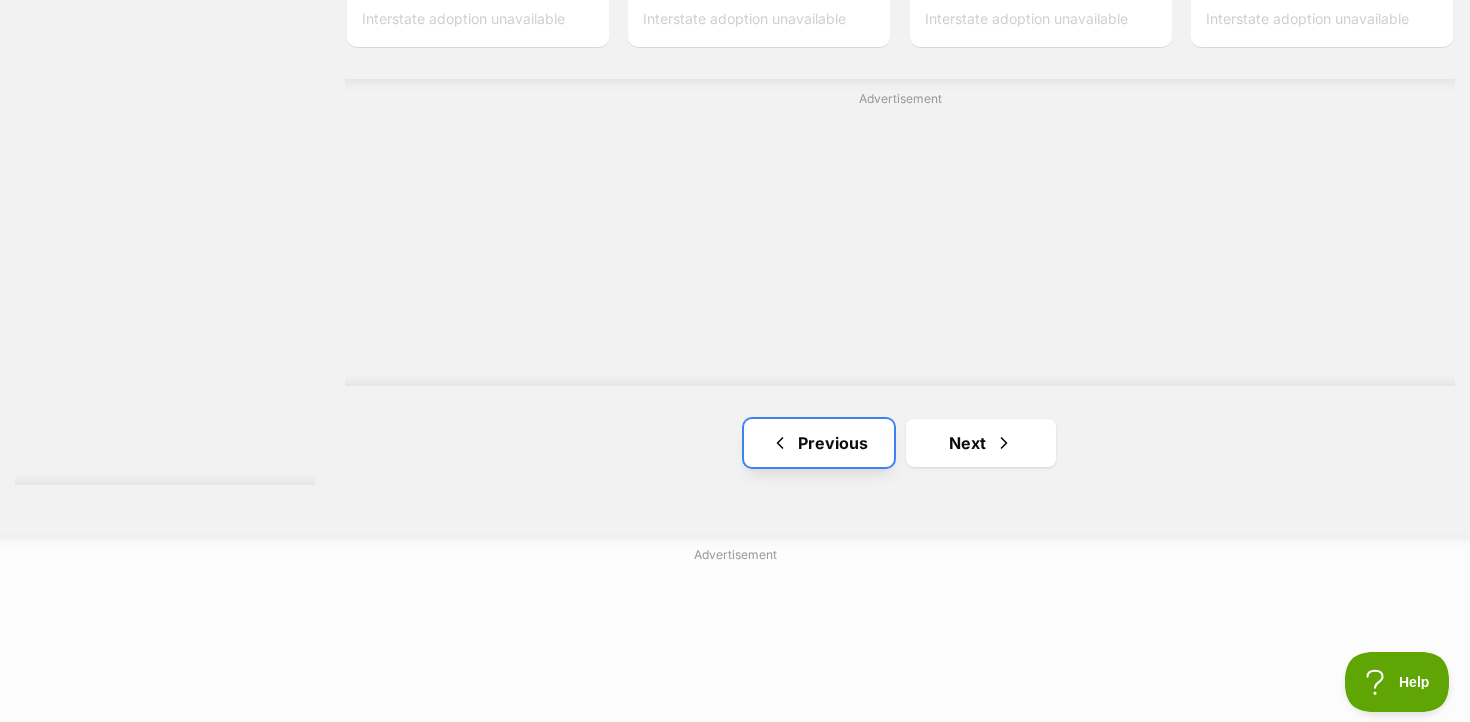 click on "Previous" at bounding box center [819, 443] 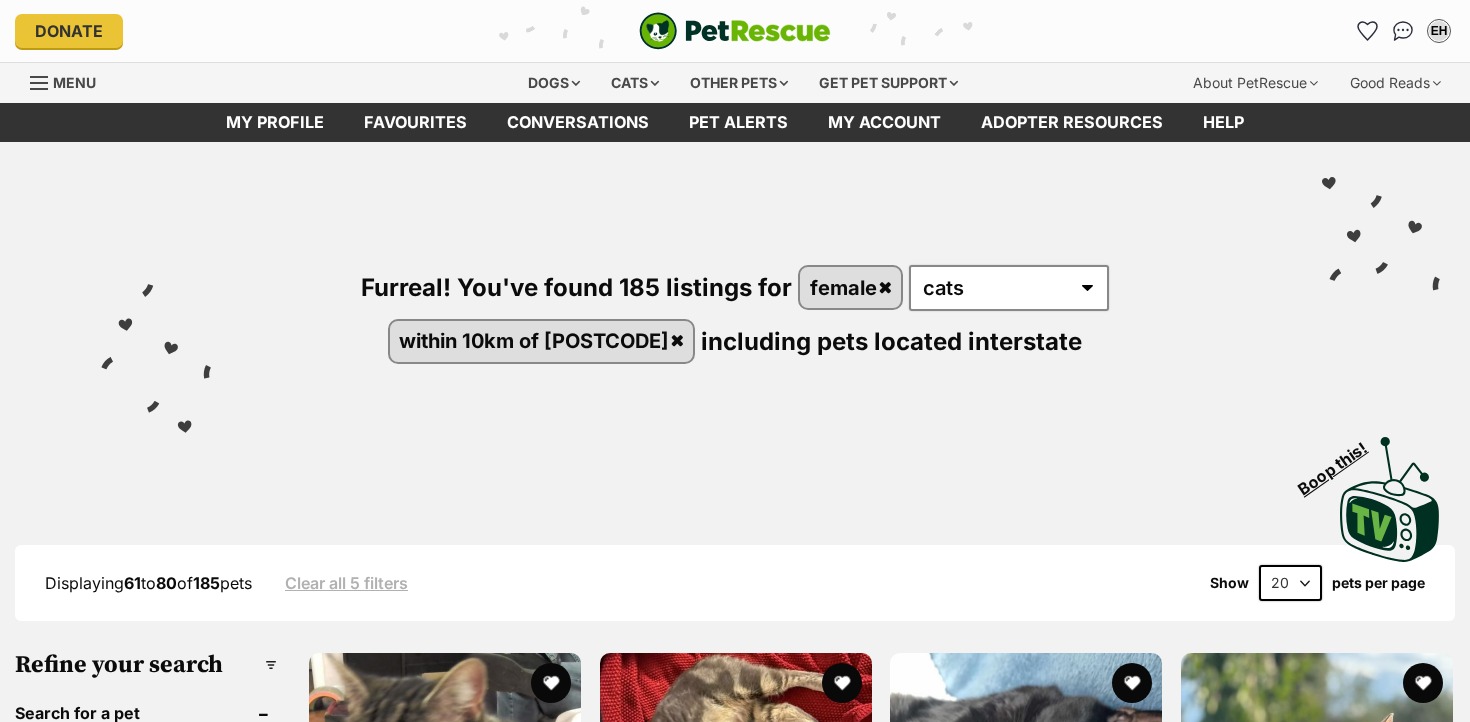 scroll, scrollTop: 0, scrollLeft: 0, axis: both 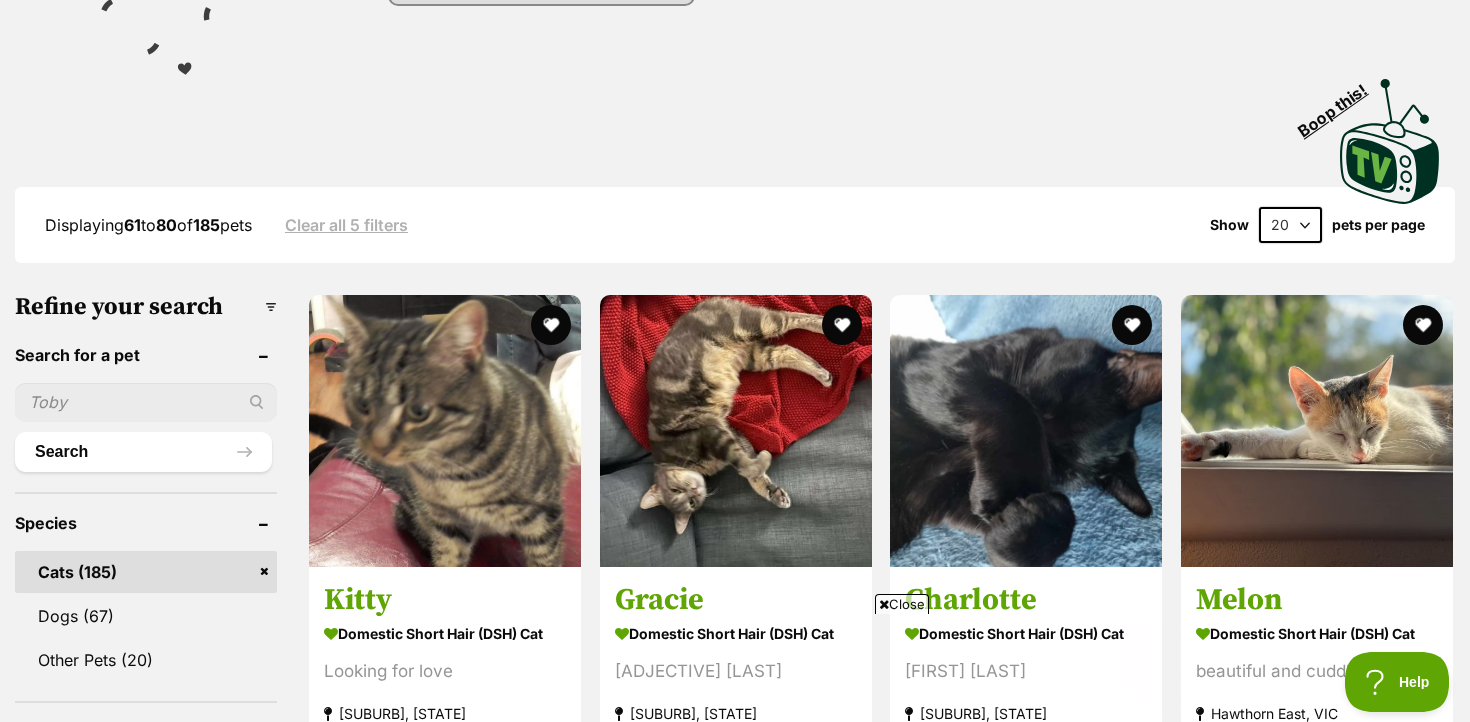 click on "Displaying  61  to  80  of  185  pets
Clear all 5 filters
Show 20 40 60 pets per page" at bounding box center [735, 225] 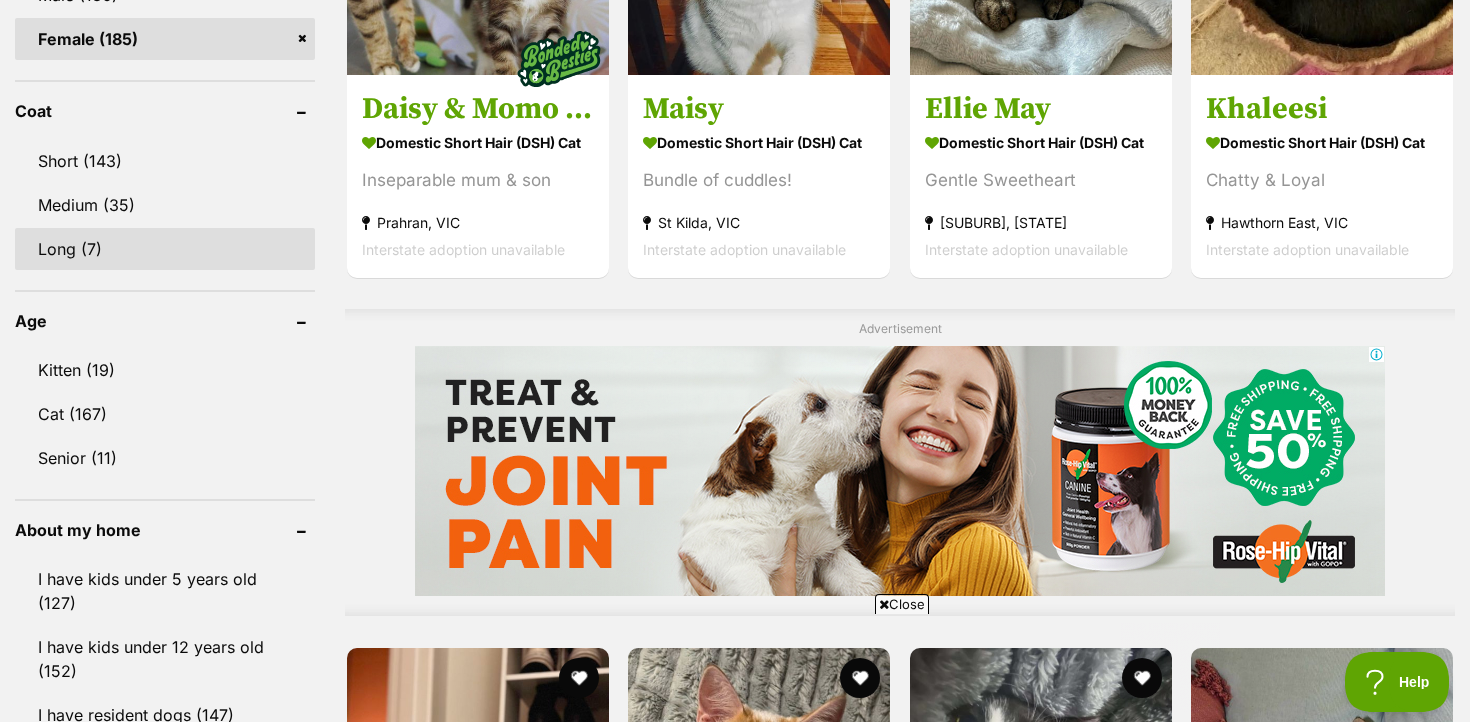 scroll, scrollTop: 1380, scrollLeft: 0, axis: vertical 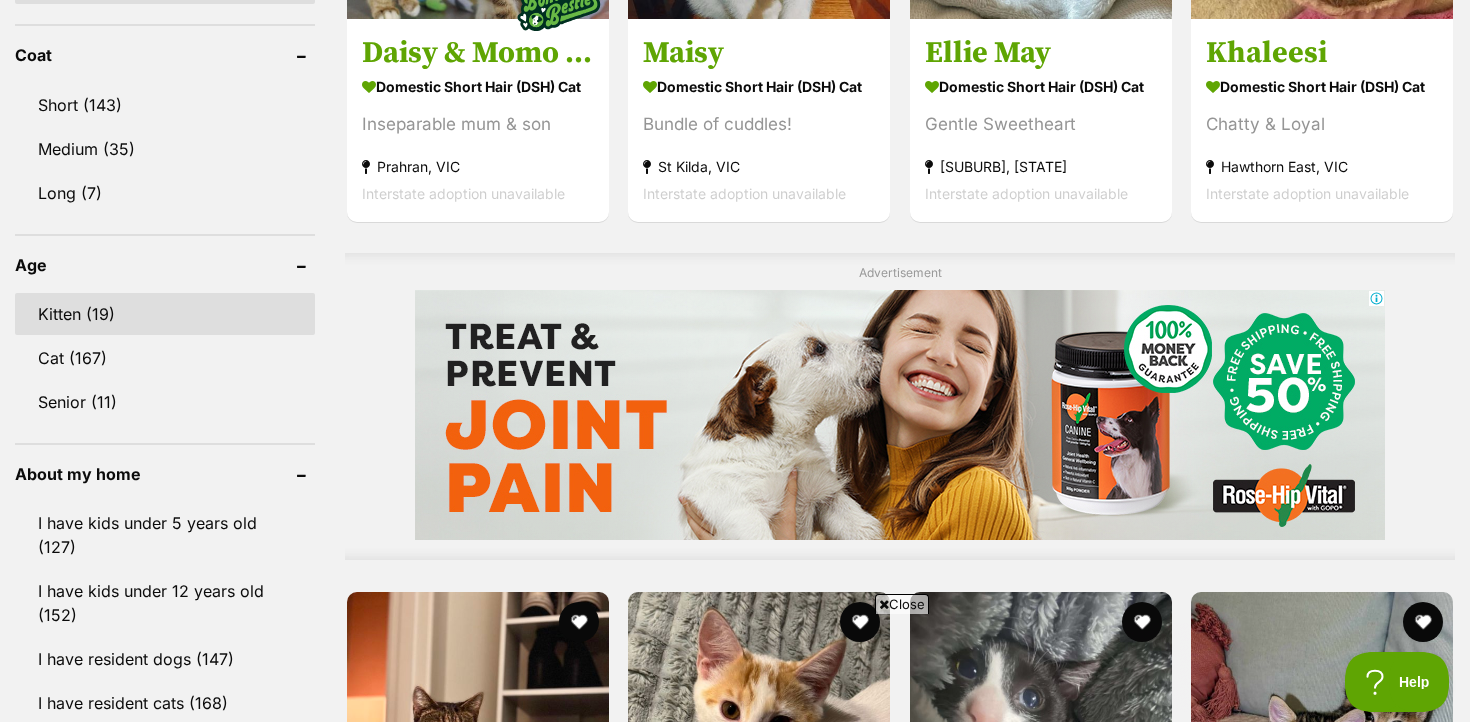 click on "Kitten (19)" at bounding box center [165, 314] 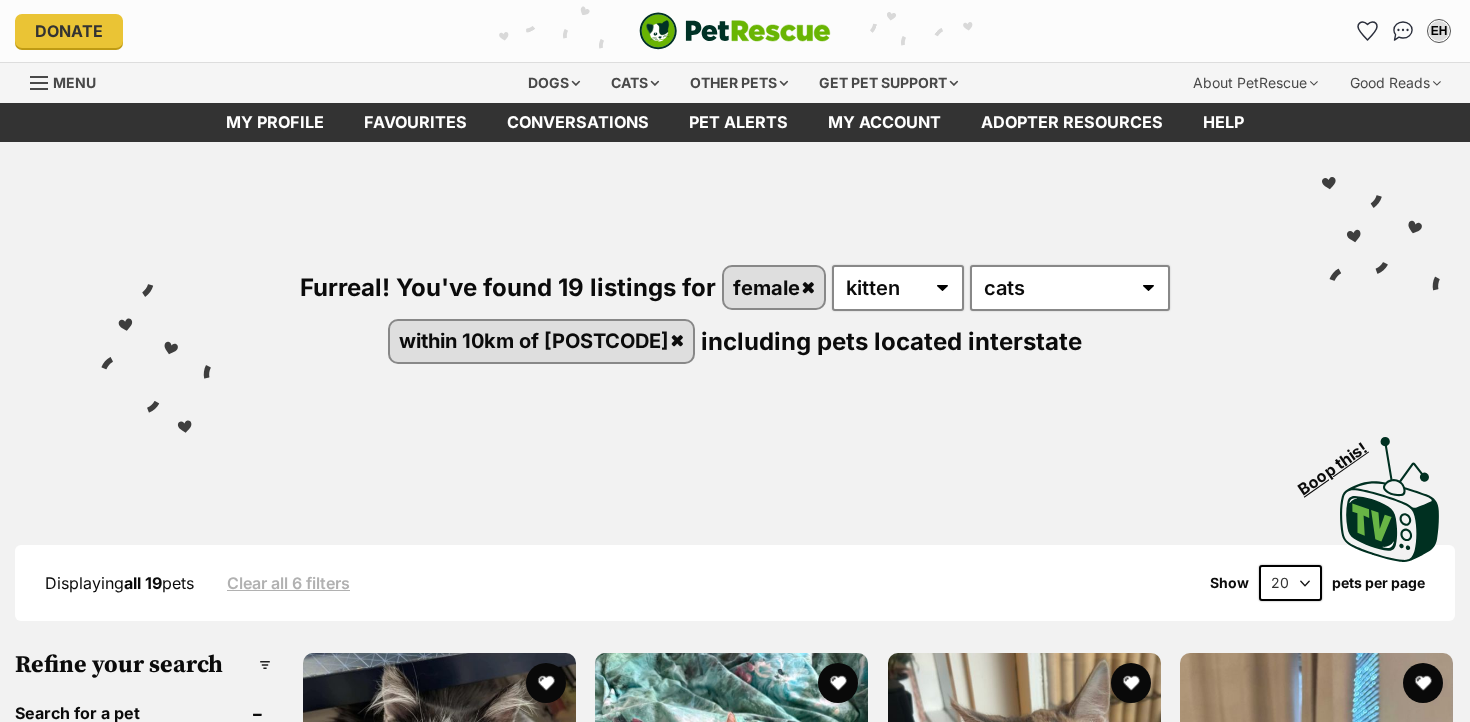 scroll, scrollTop: 0, scrollLeft: 0, axis: both 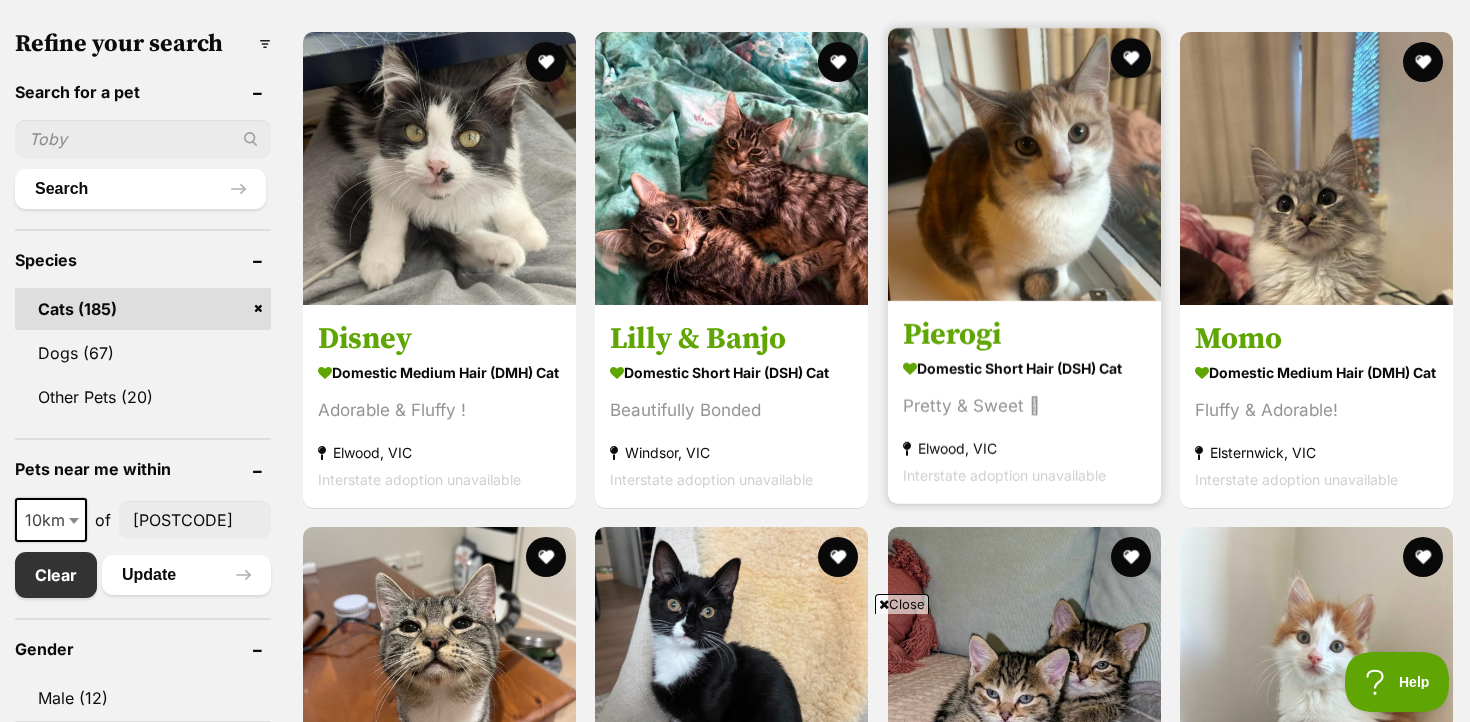 click on "Domestic Short Hair (DSH) Cat" at bounding box center [1024, 368] 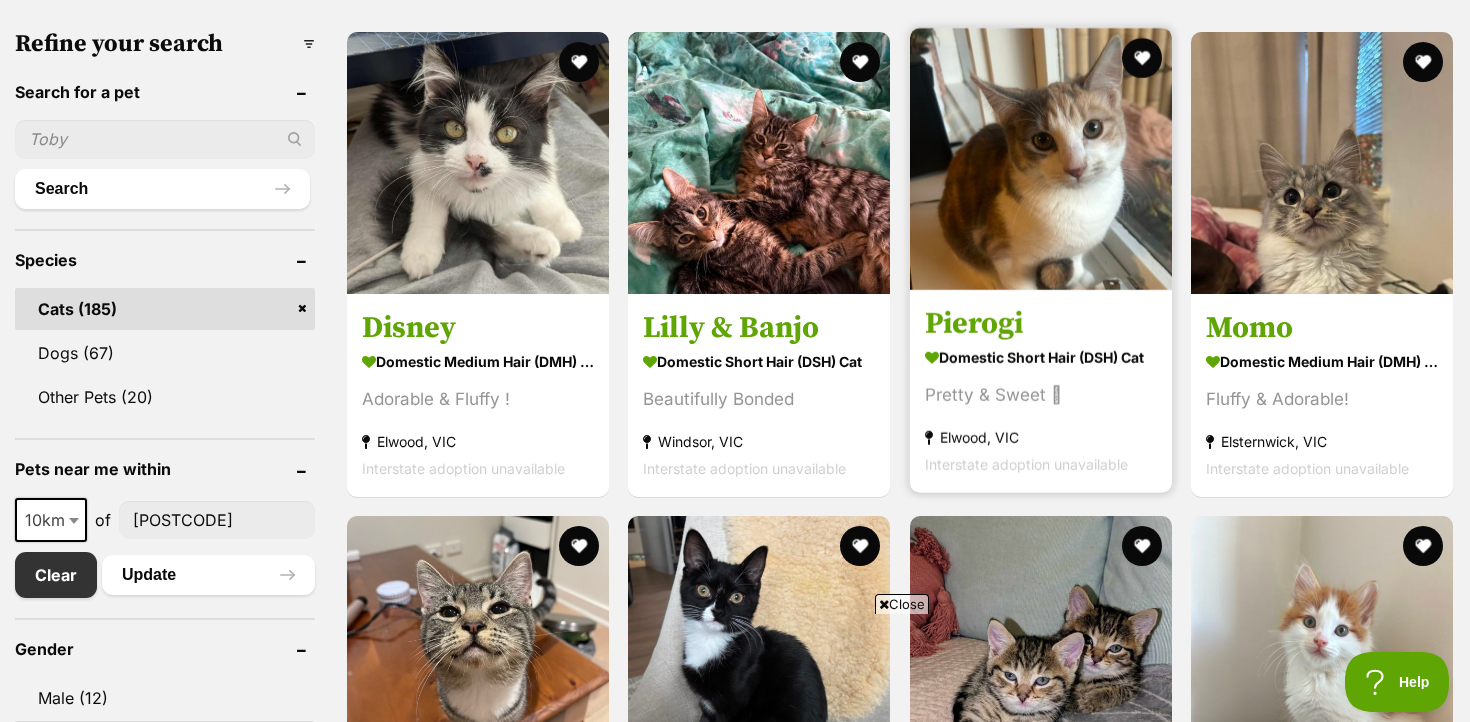 scroll, scrollTop: 0, scrollLeft: 0, axis: both 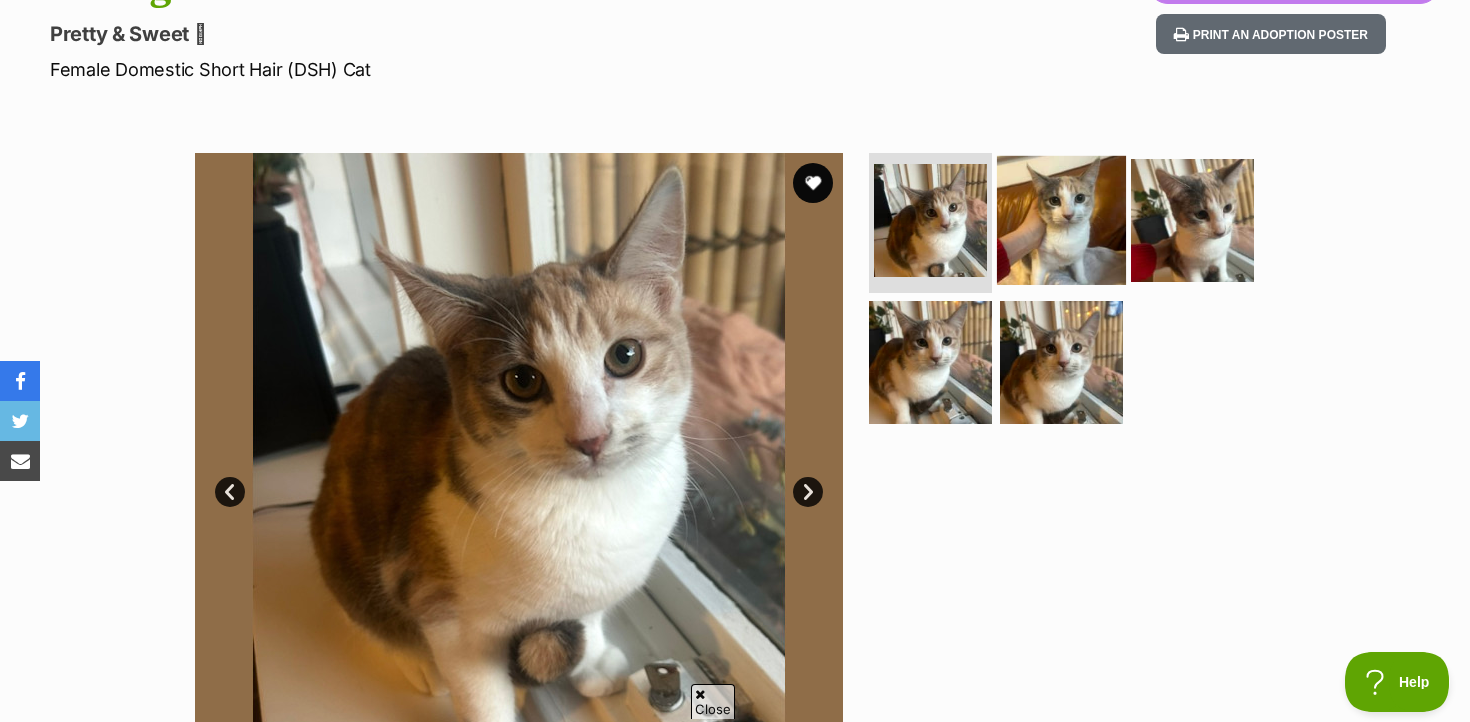 click at bounding box center [1061, 220] 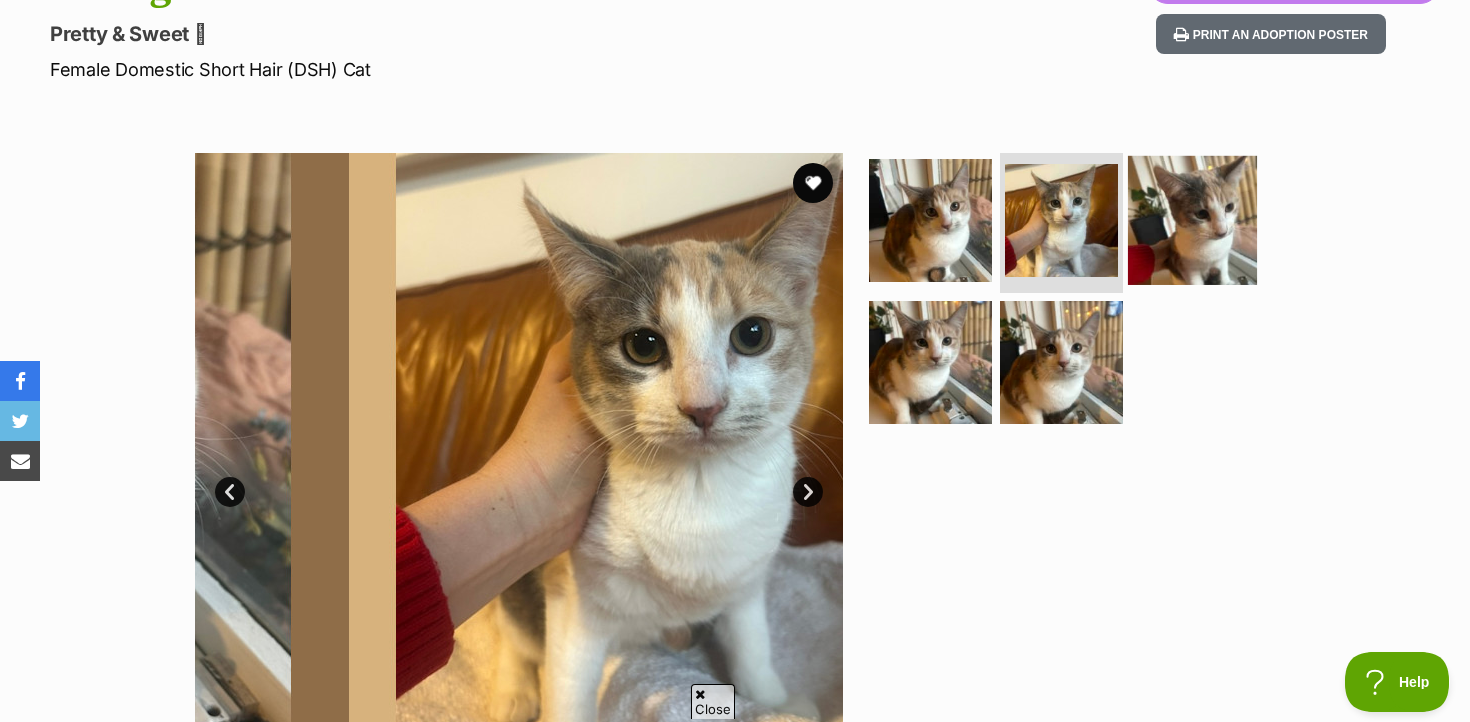 scroll, scrollTop: 0, scrollLeft: 0, axis: both 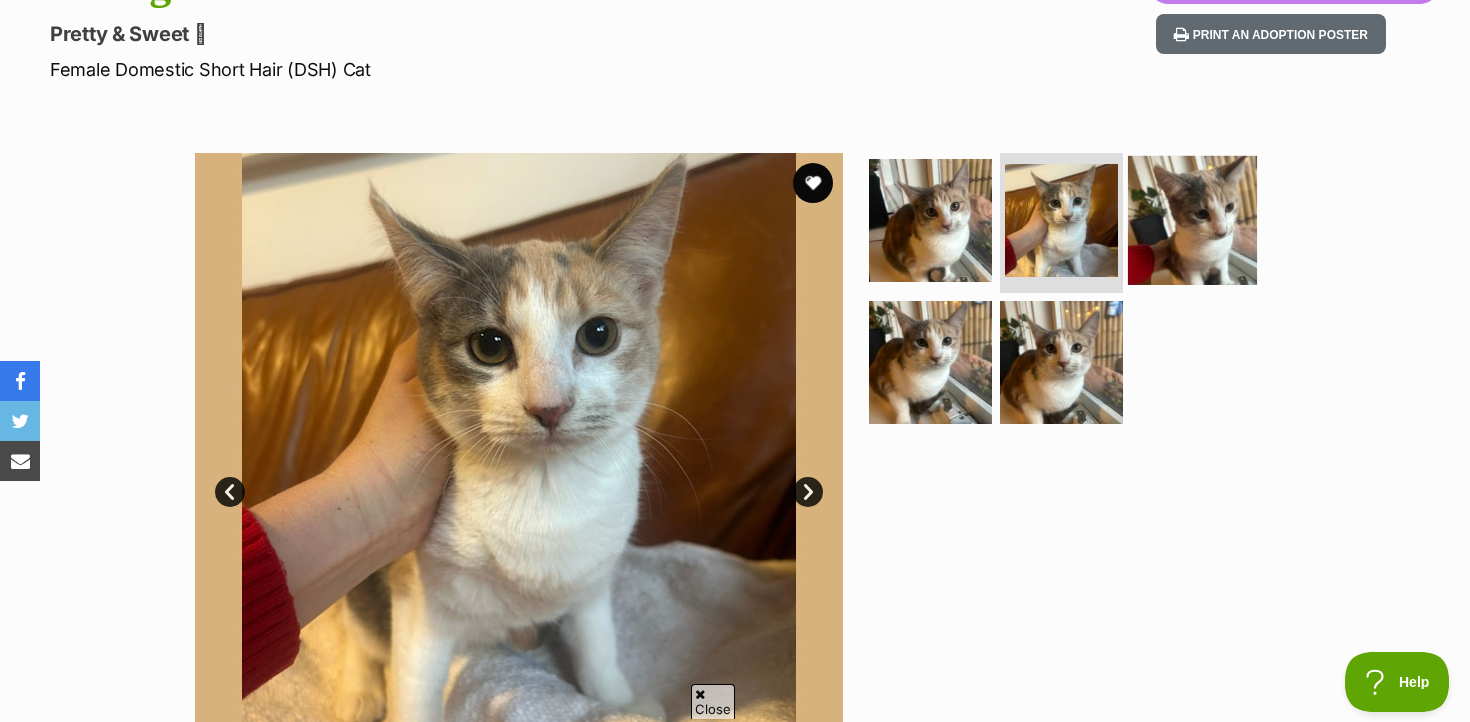 click at bounding box center (1192, 220) 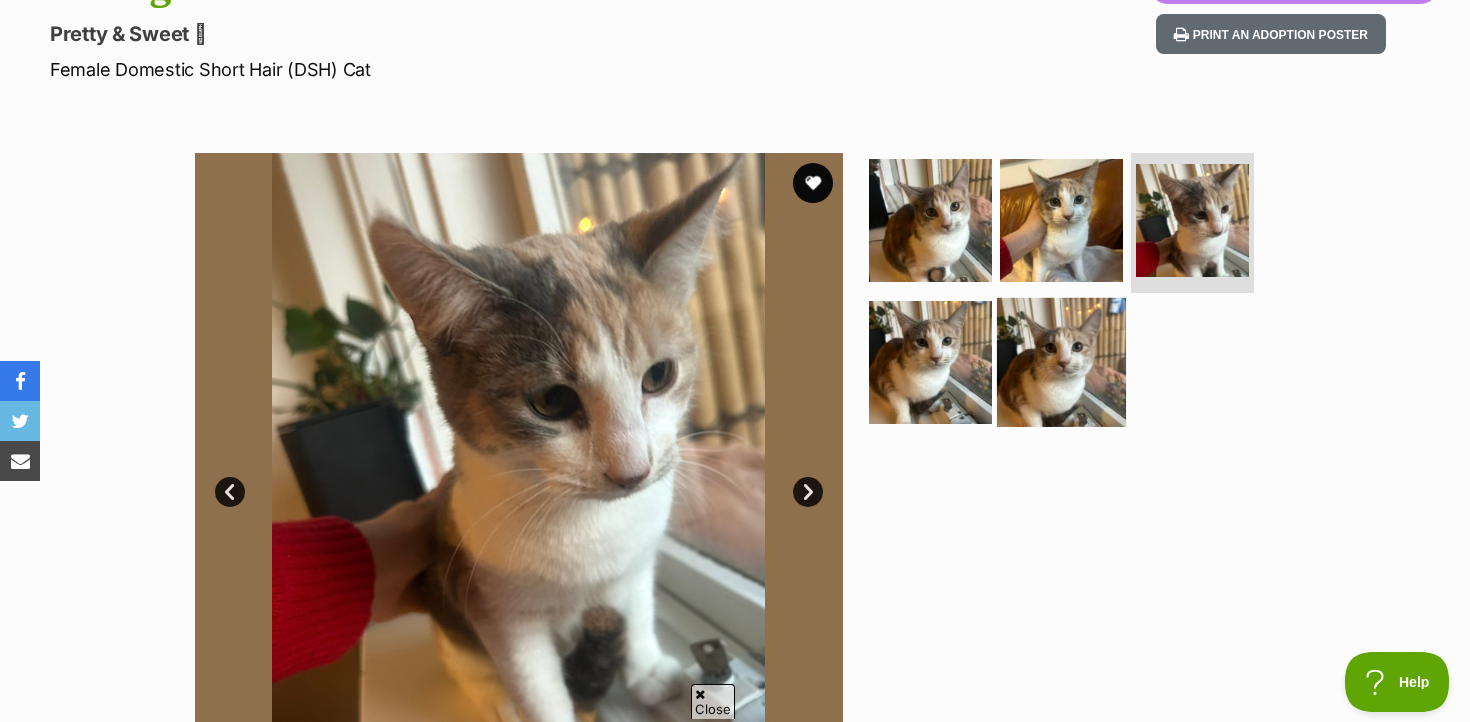 scroll, scrollTop: 0, scrollLeft: 0, axis: both 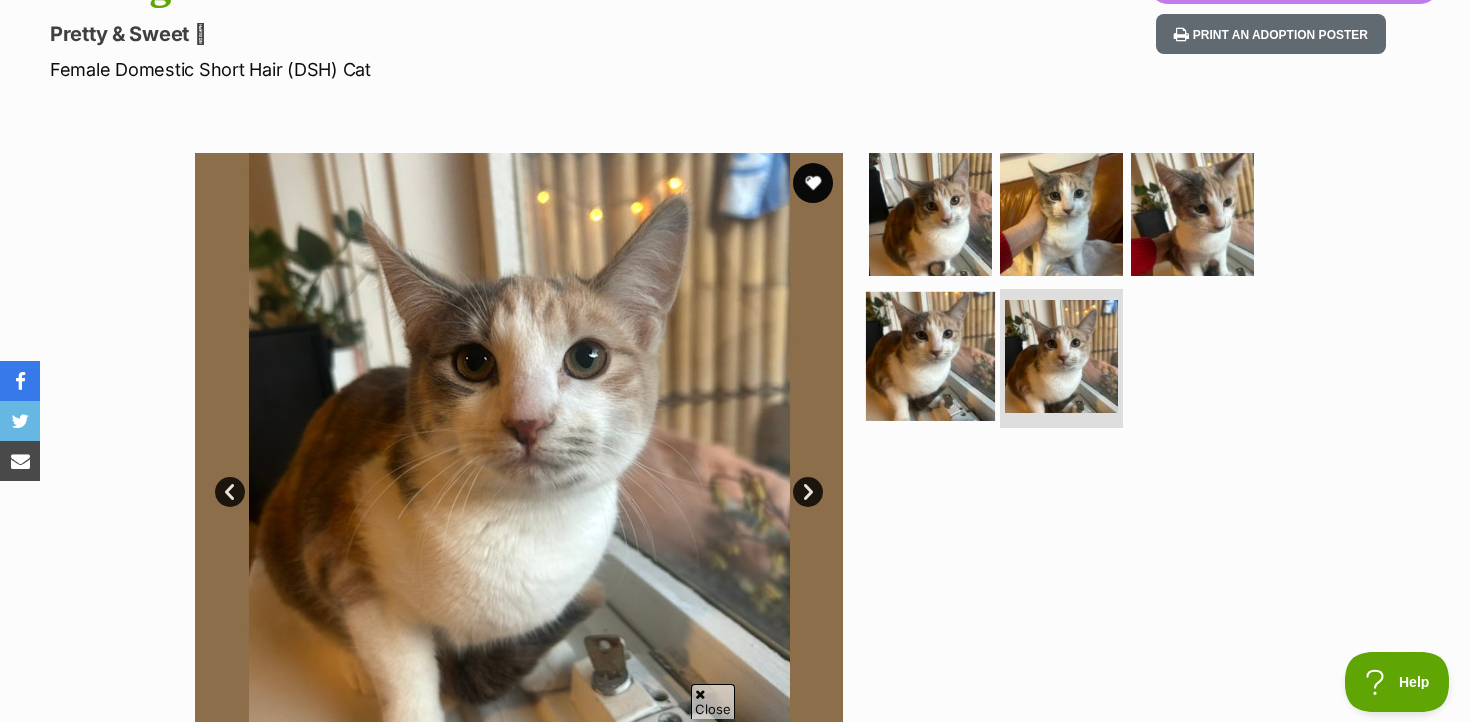 click at bounding box center (930, 355) 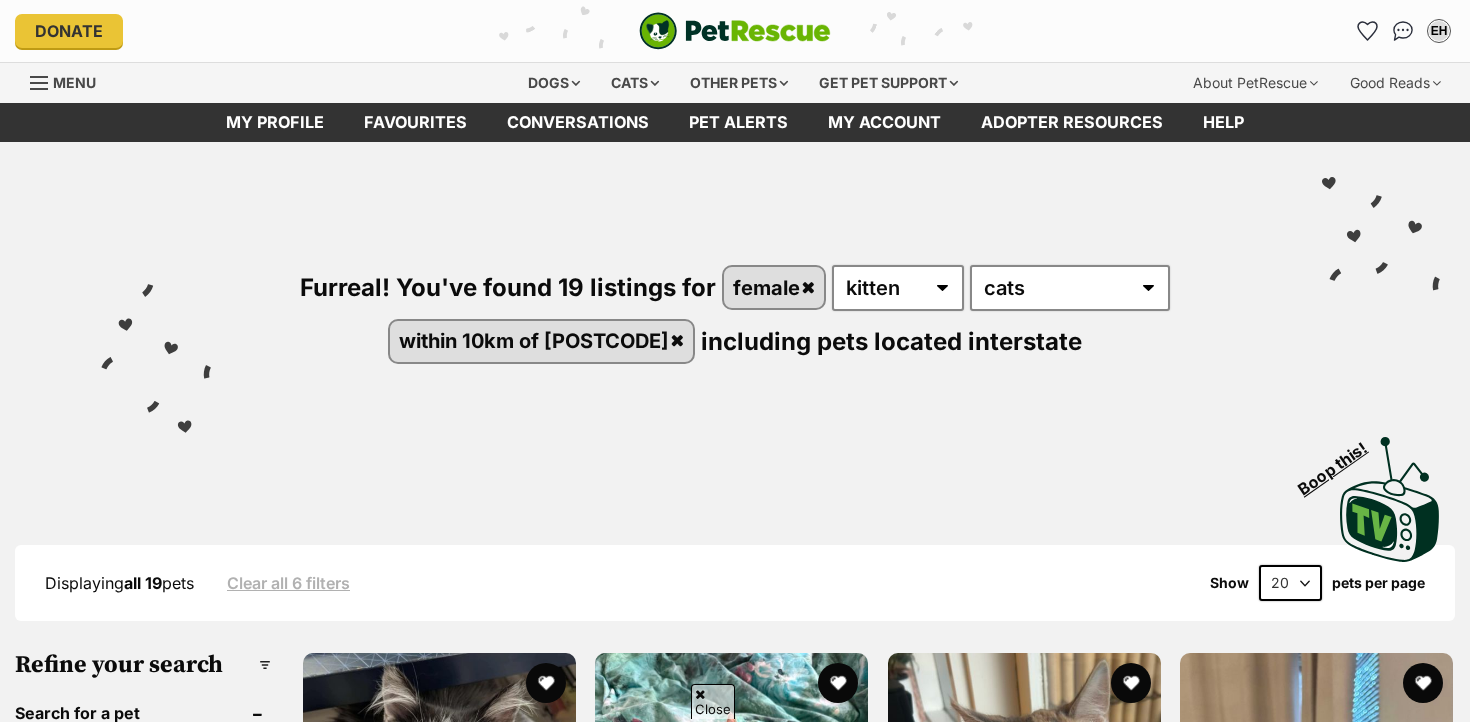 scroll, scrollTop: 621, scrollLeft: 0, axis: vertical 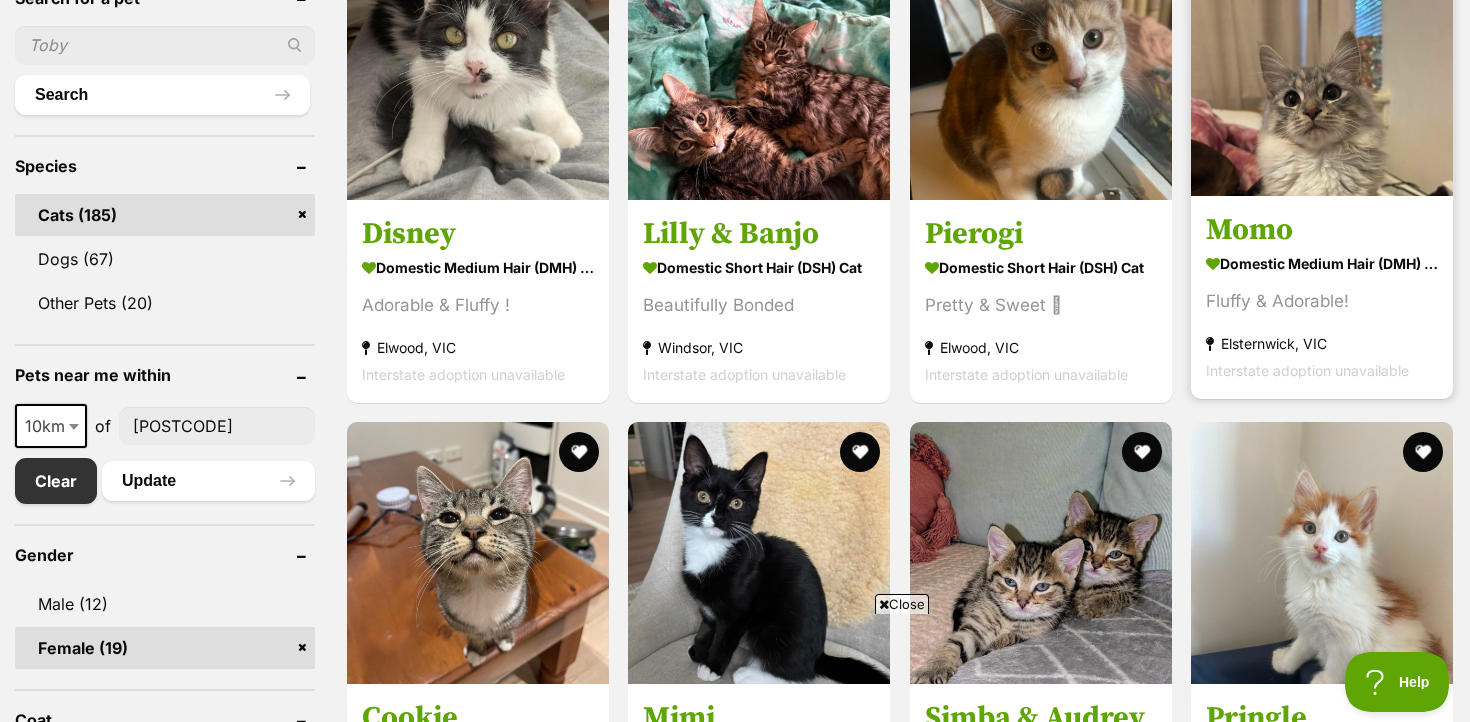 click on "Domestic Medium Hair (DMH) Cat" at bounding box center [1322, 263] 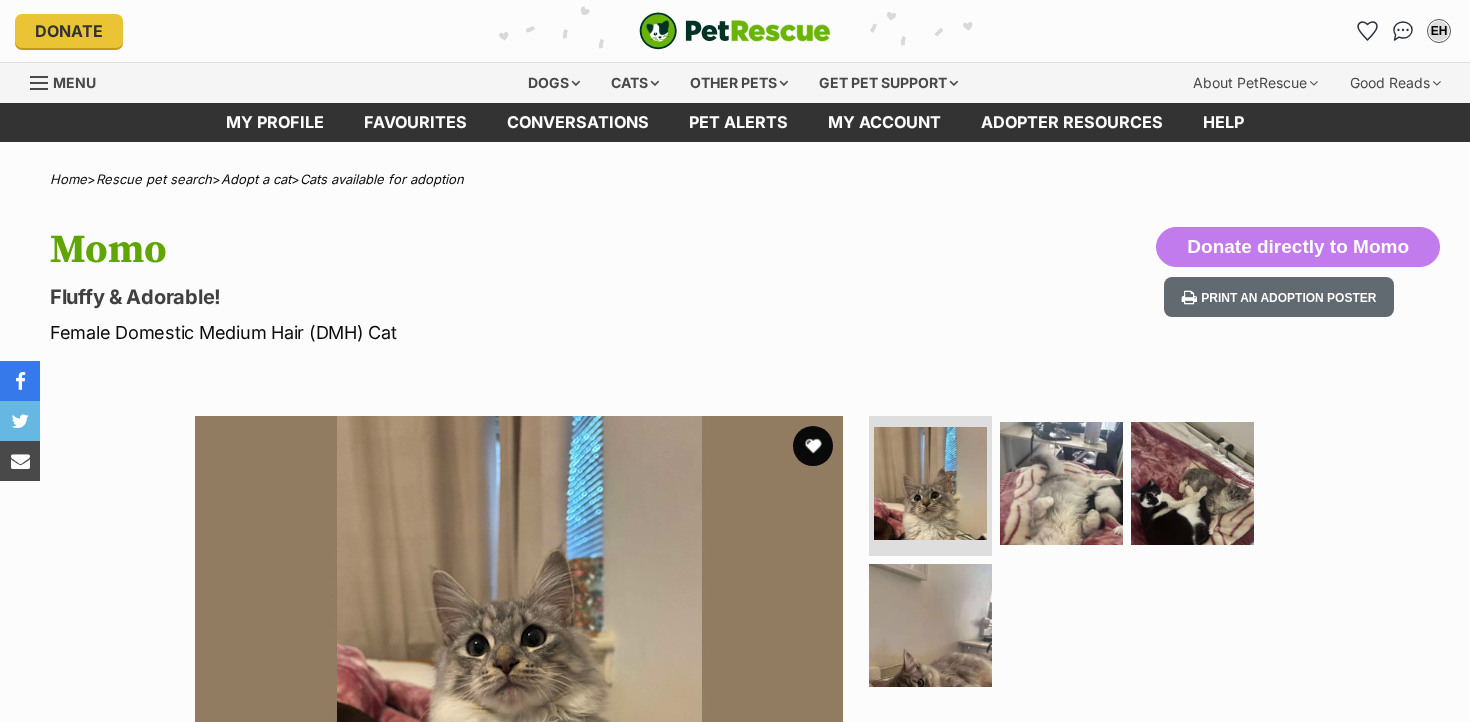 scroll, scrollTop: 0, scrollLeft: 0, axis: both 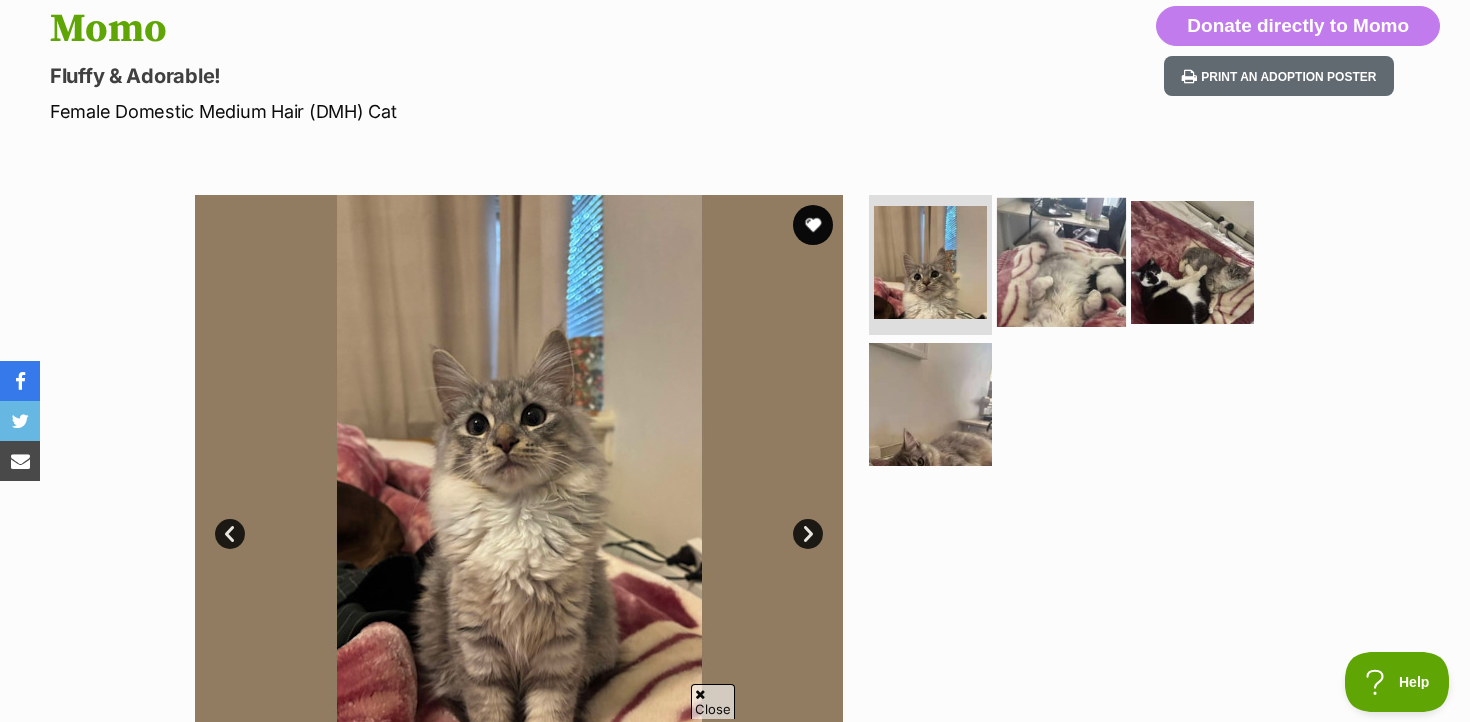click at bounding box center (1061, 262) 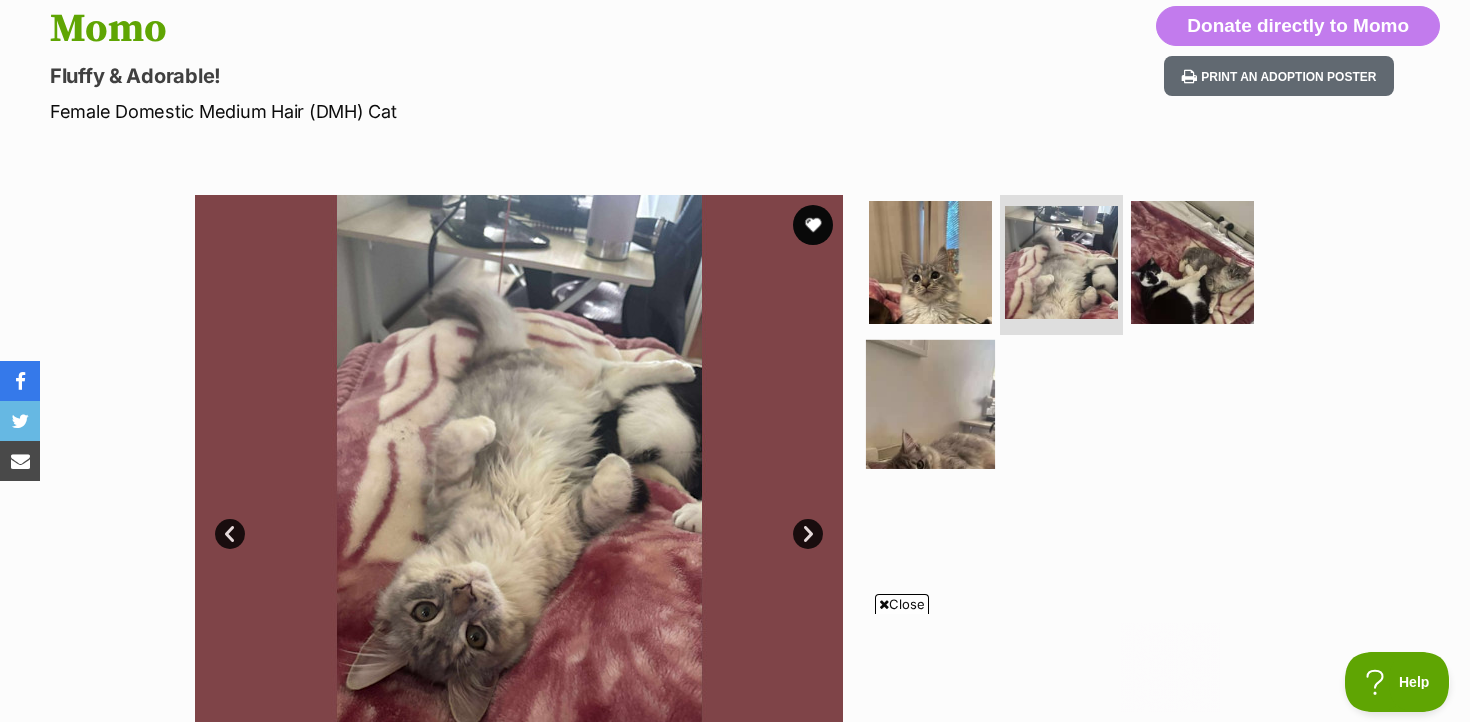 scroll, scrollTop: 0, scrollLeft: 0, axis: both 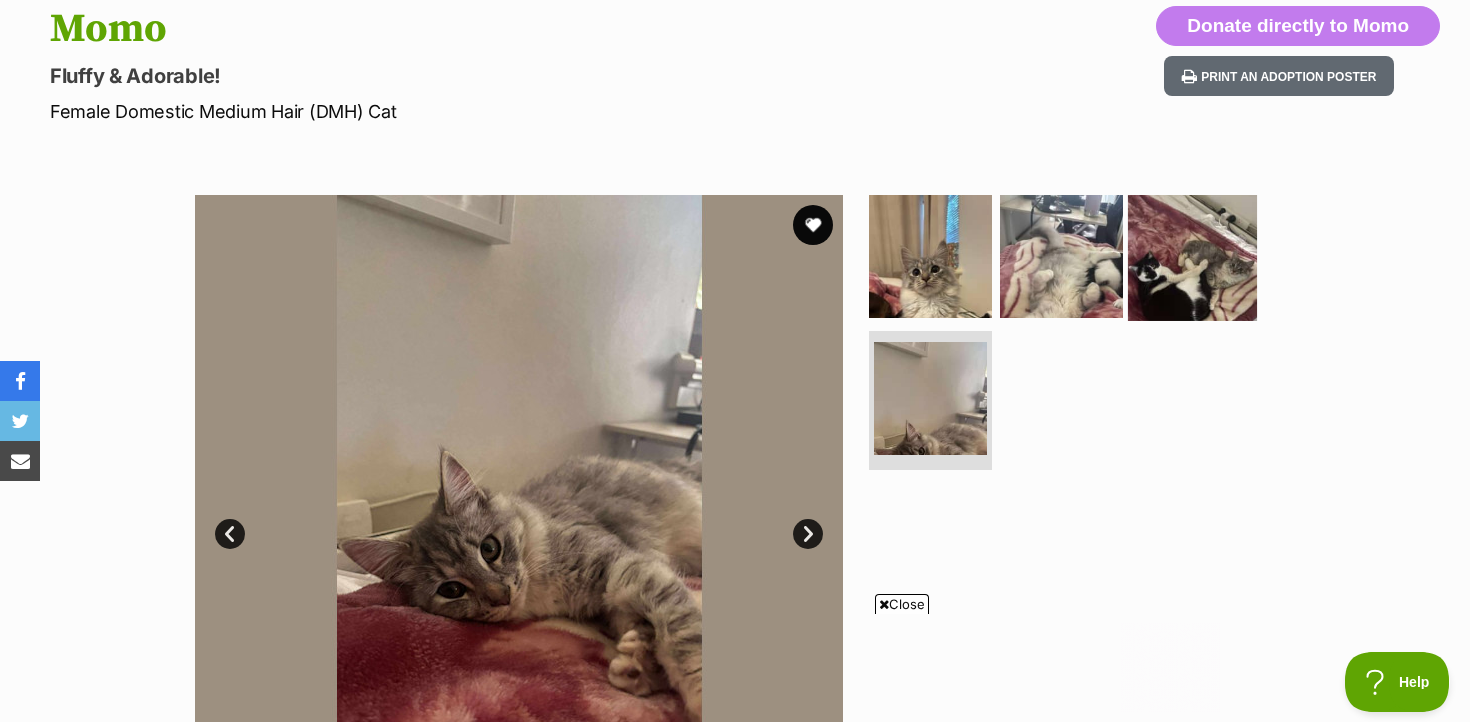 click at bounding box center (1192, 256) 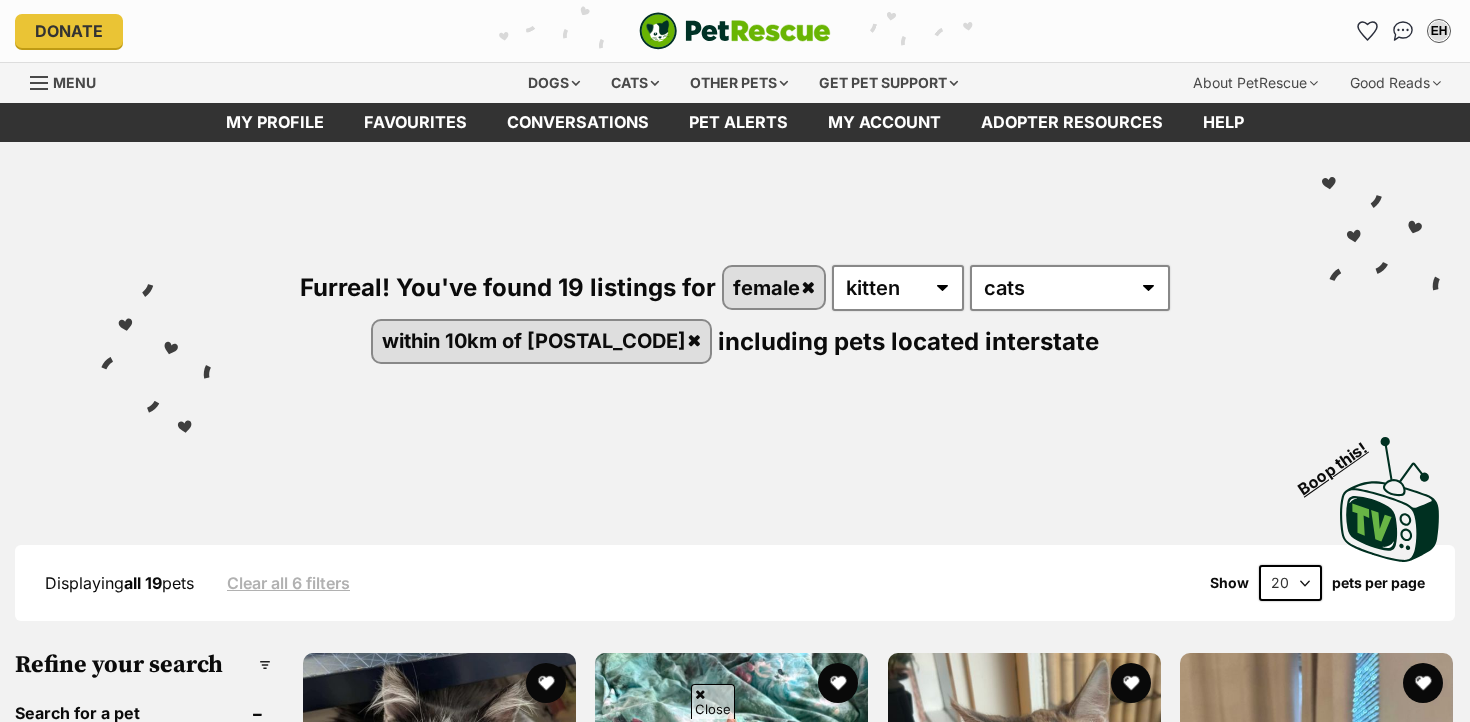 scroll, scrollTop: 681, scrollLeft: 0, axis: vertical 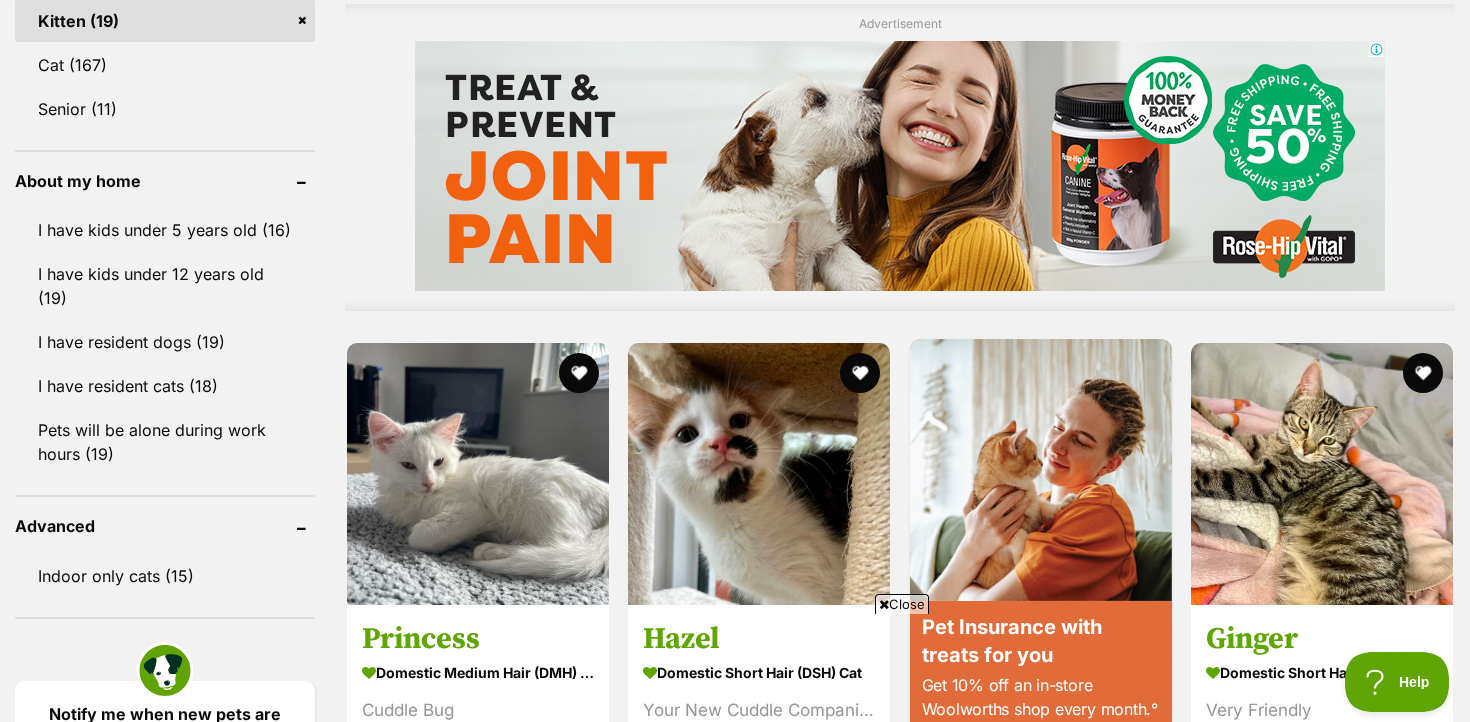 click at bounding box center (1041, 571) 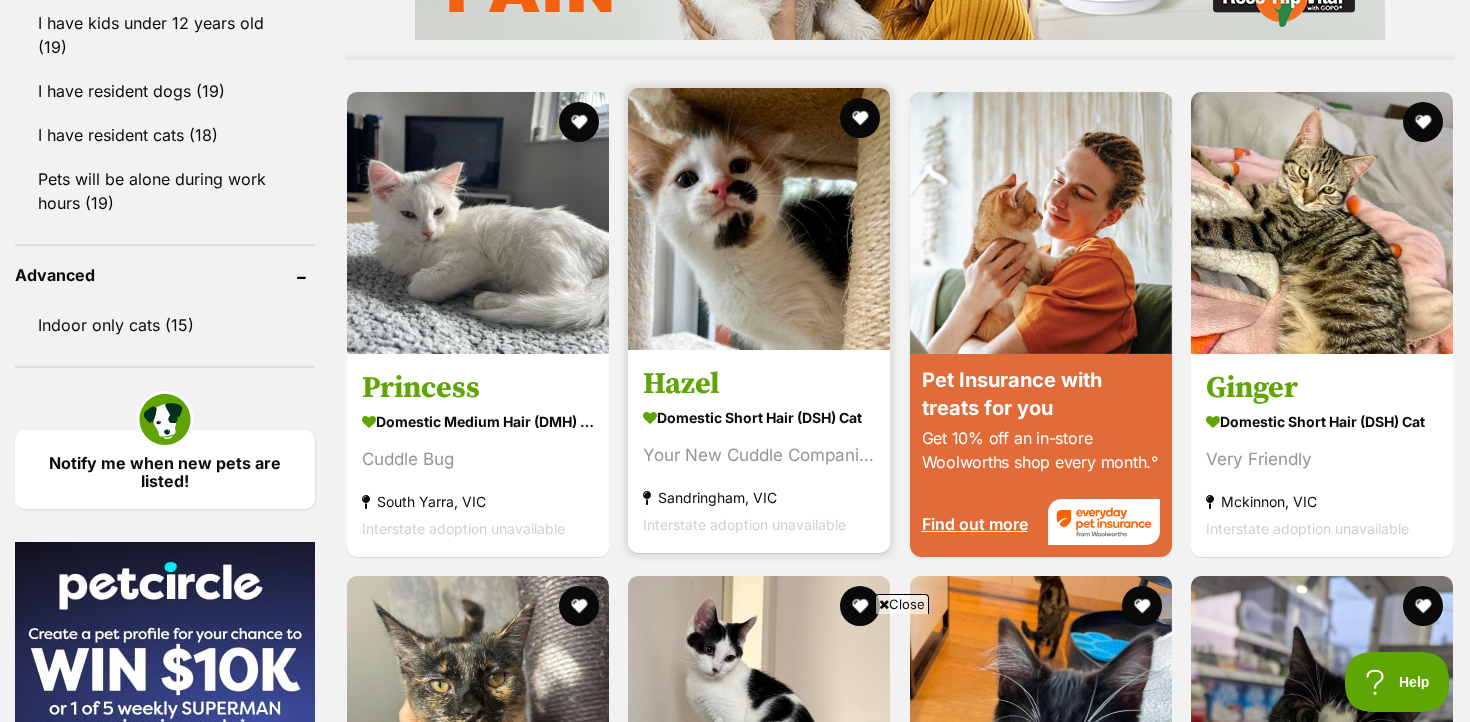 click at bounding box center [759, 219] 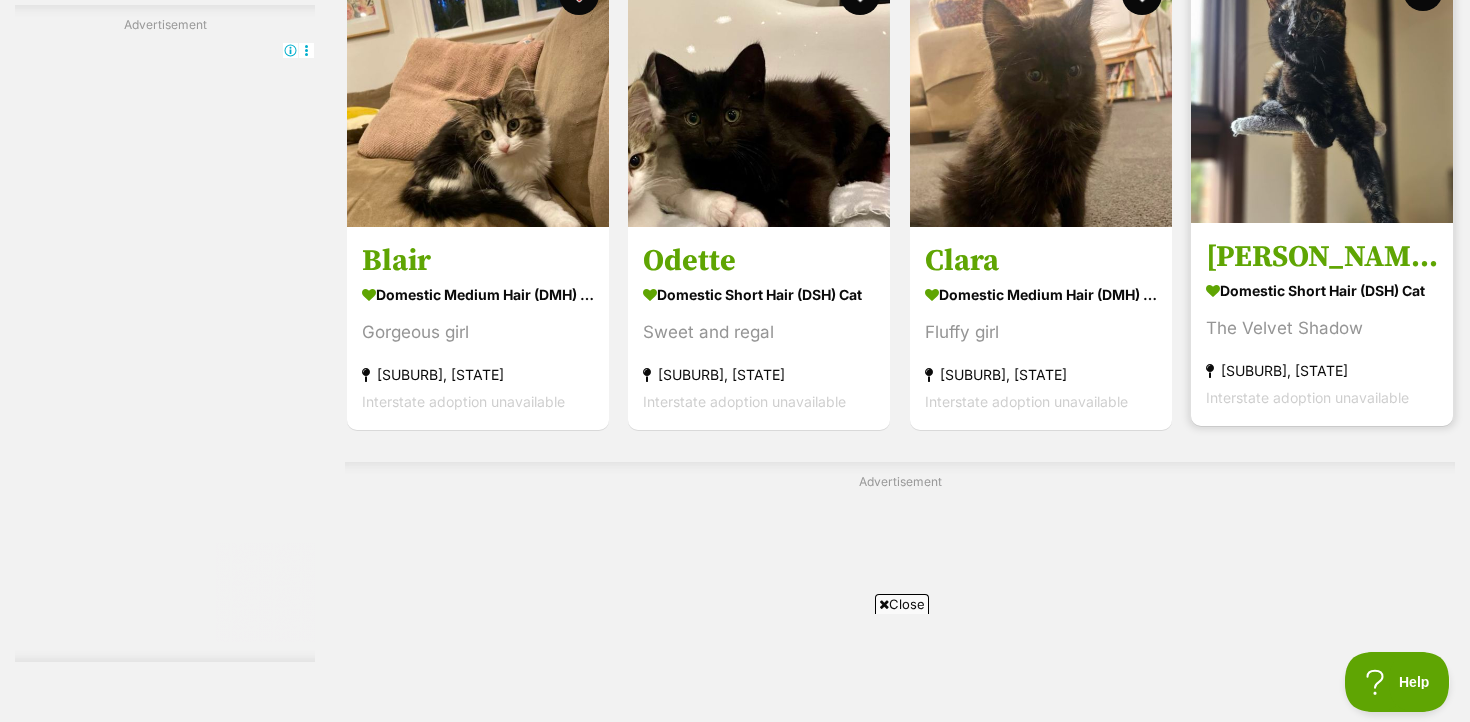 scroll, scrollTop: 3163, scrollLeft: 0, axis: vertical 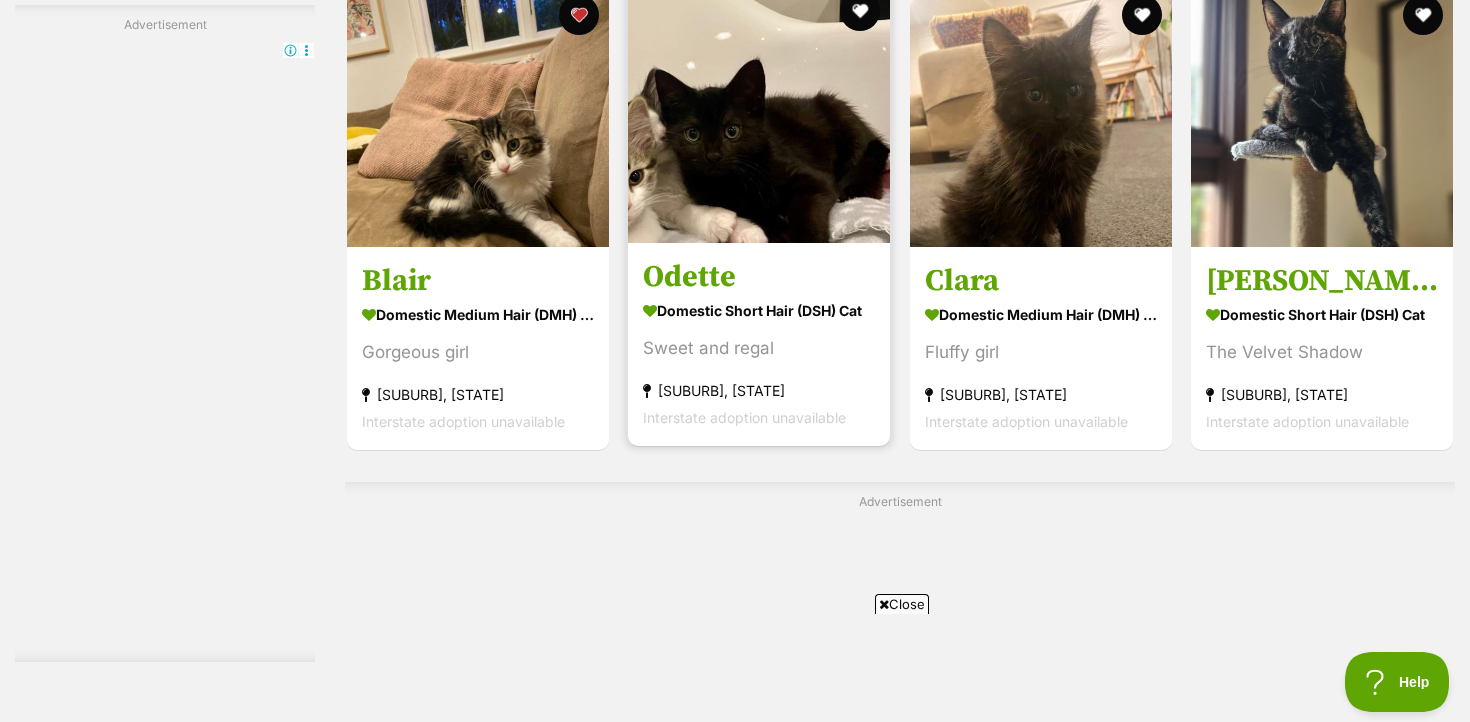 click on "Odette" at bounding box center [759, 277] 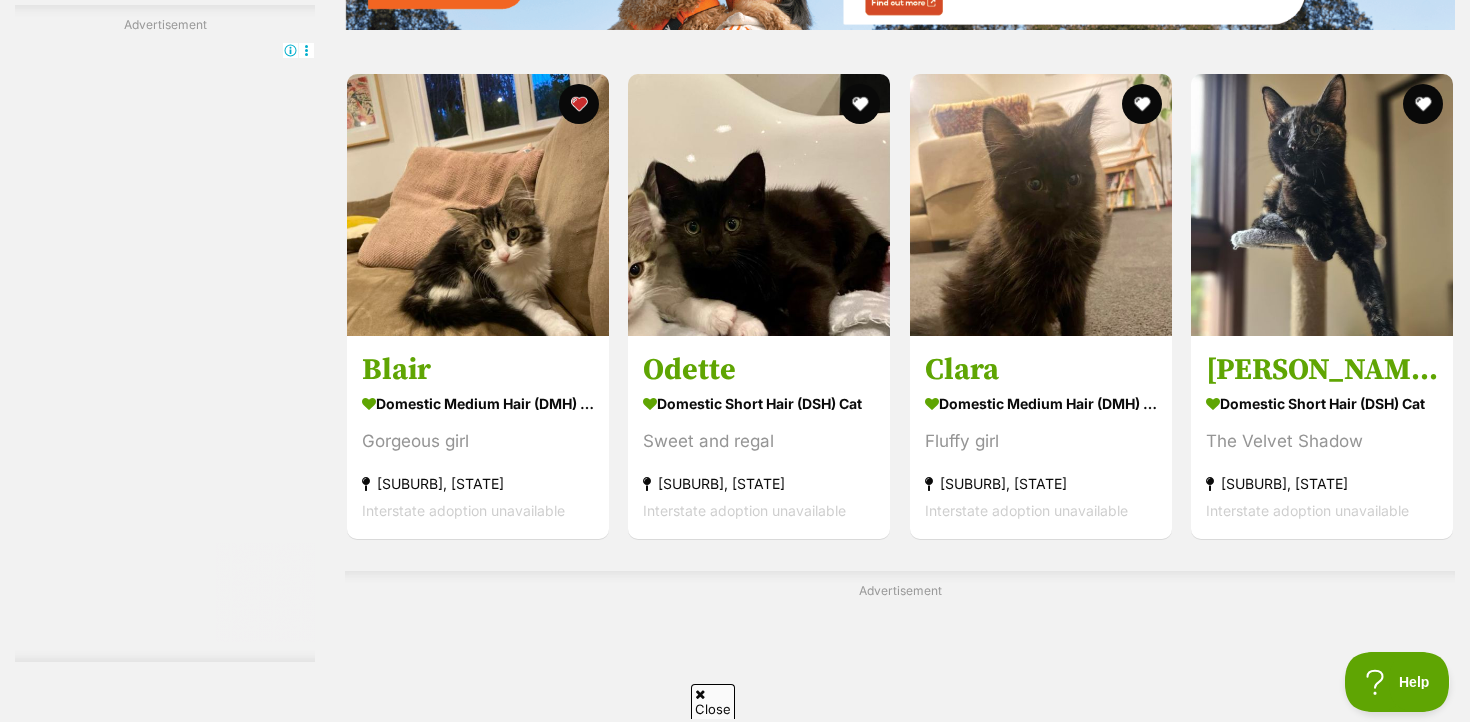 scroll, scrollTop: 0, scrollLeft: 0, axis: both 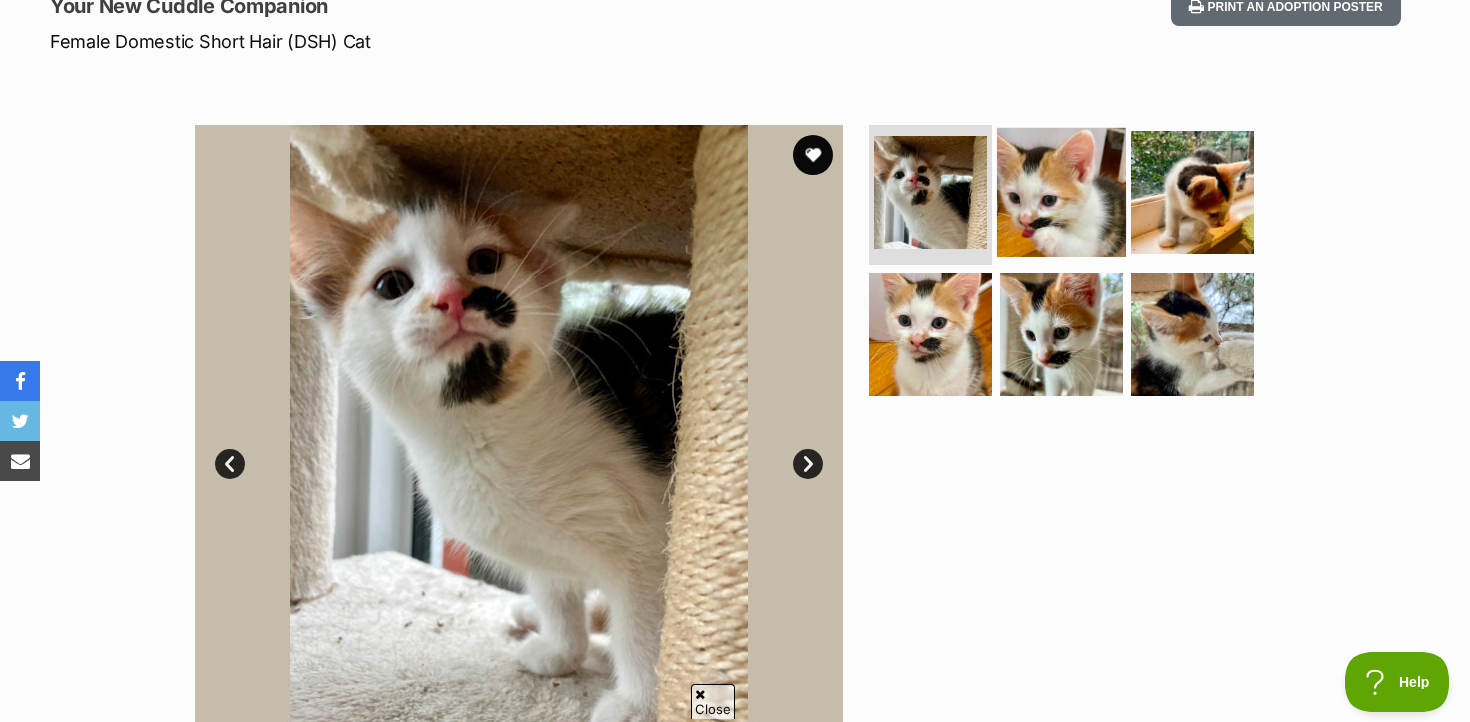 click at bounding box center [1061, 192] 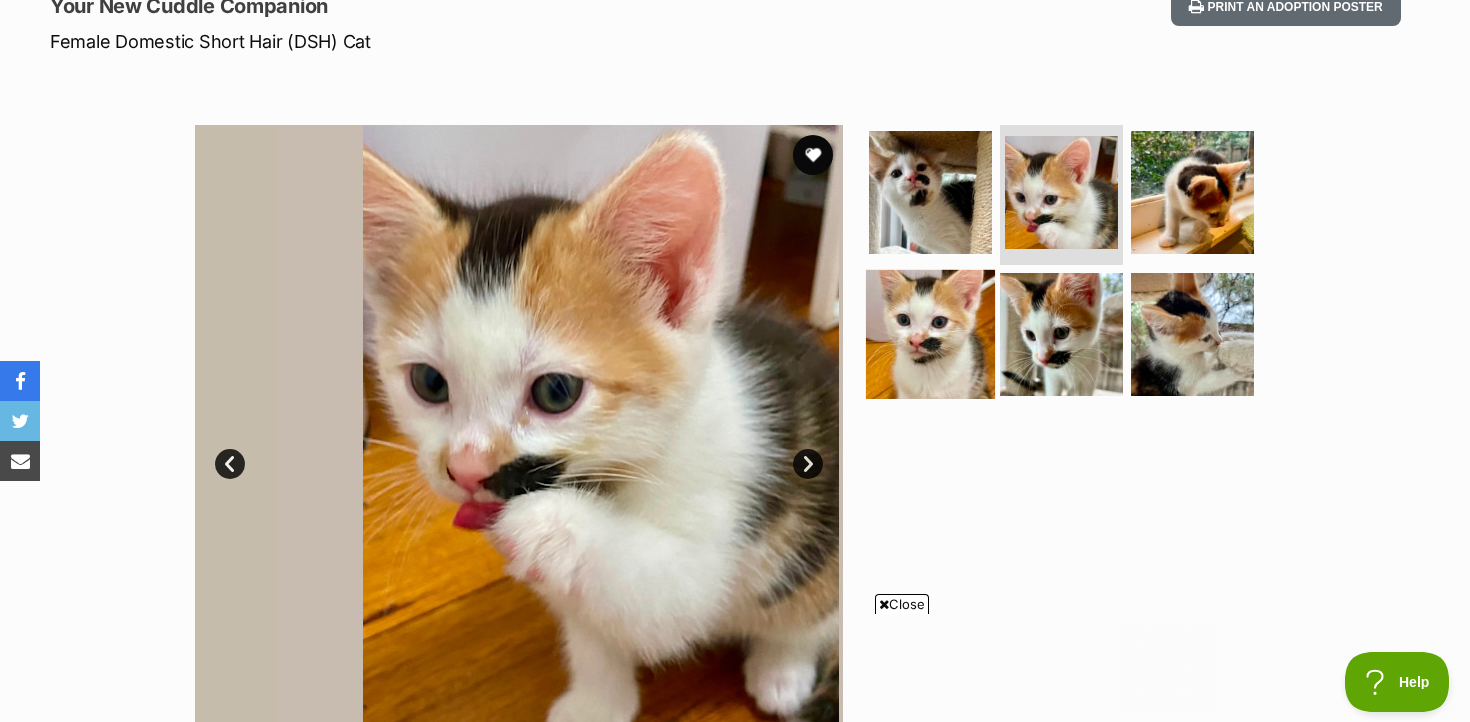 scroll, scrollTop: 0, scrollLeft: 0, axis: both 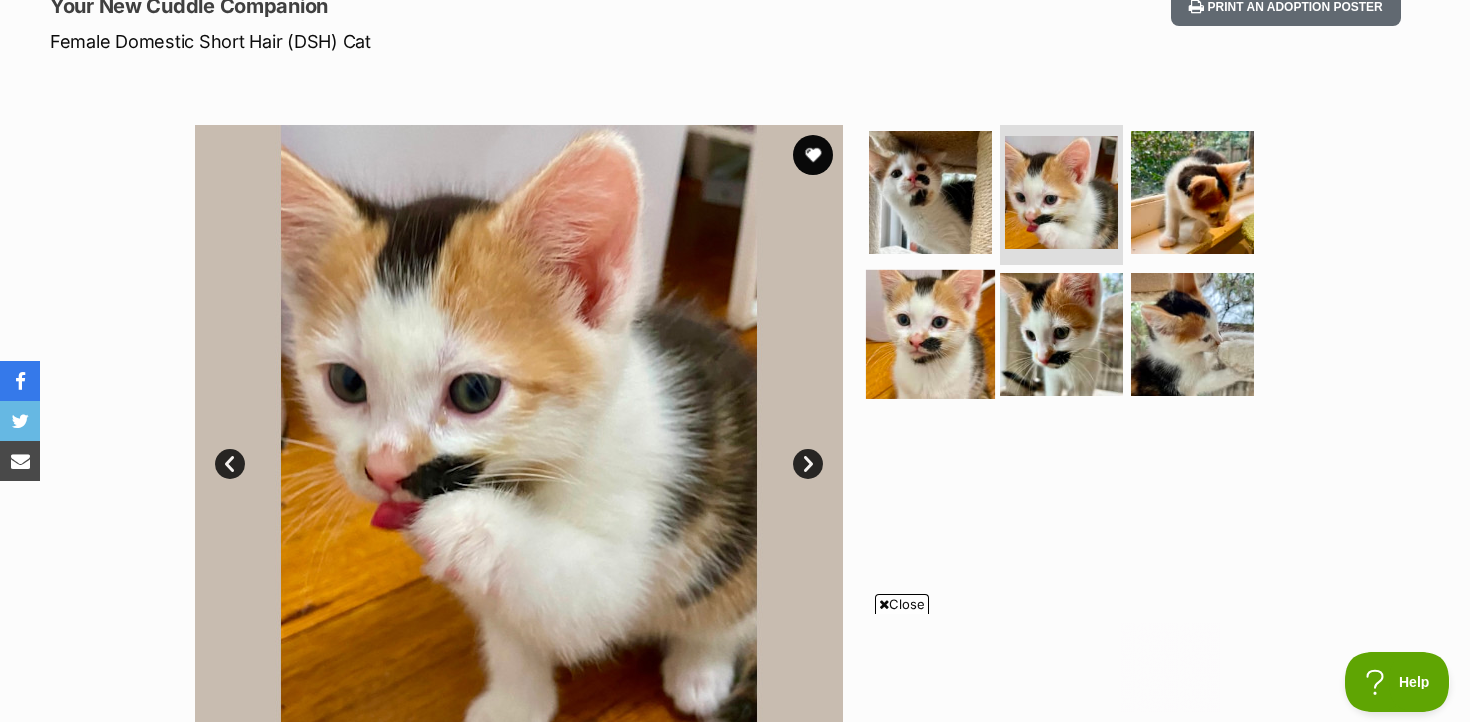 click at bounding box center [930, 333] 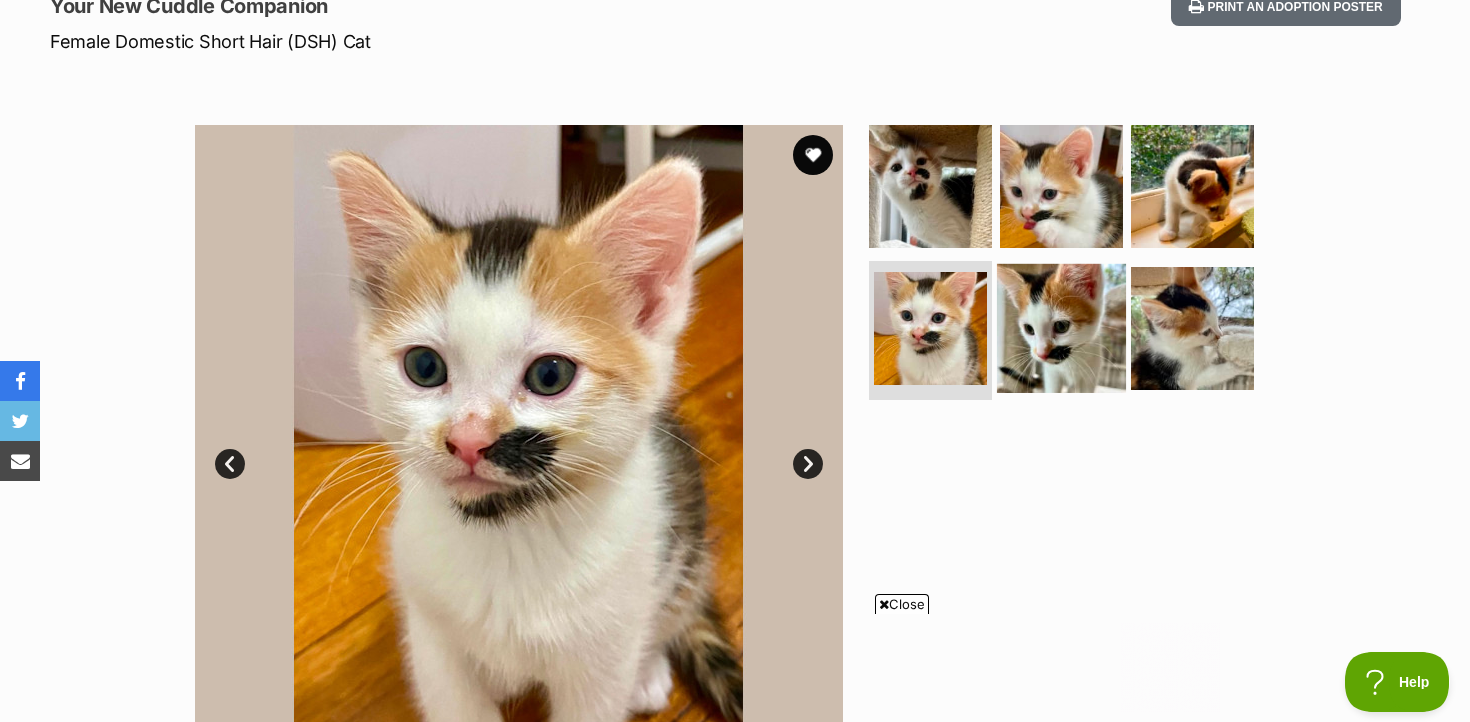 click at bounding box center [1061, 327] 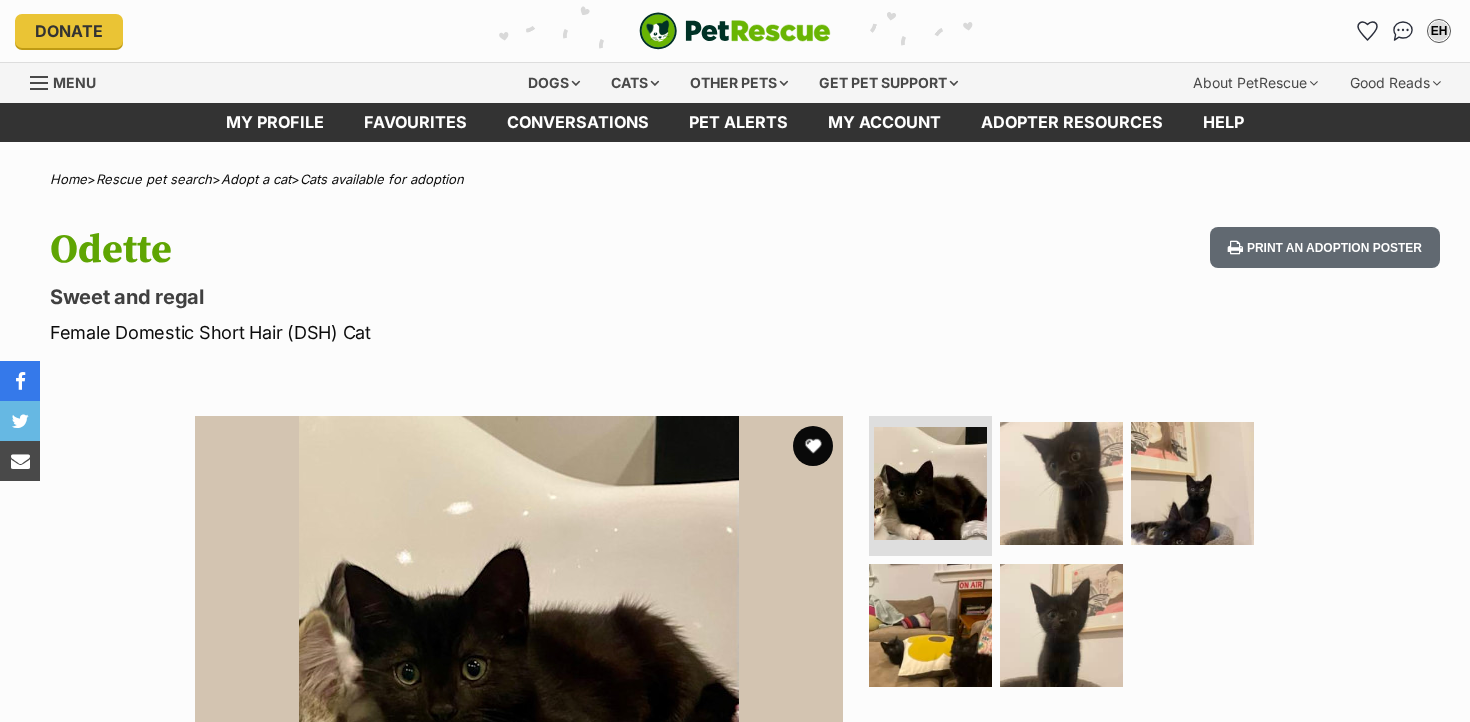 scroll, scrollTop: 0, scrollLeft: 0, axis: both 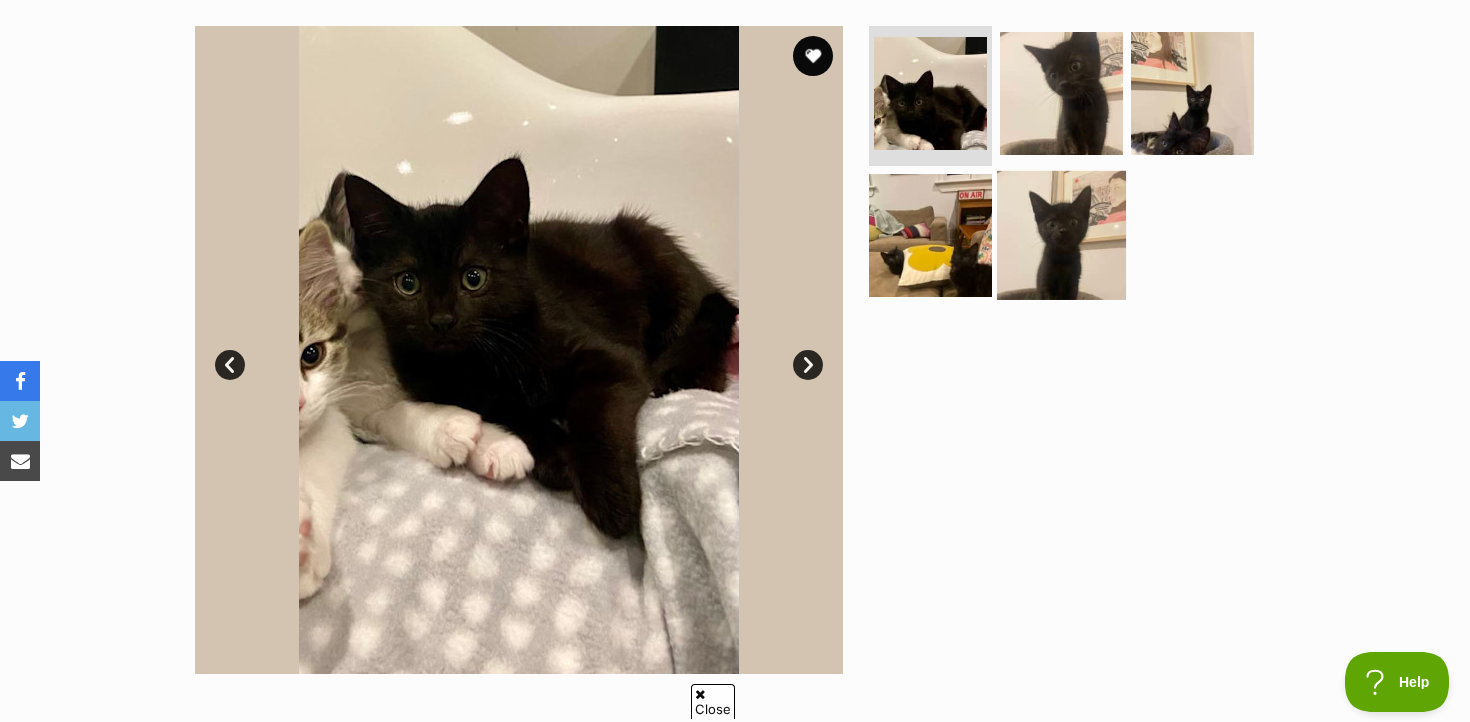 click at bounding box center (1061, 234) 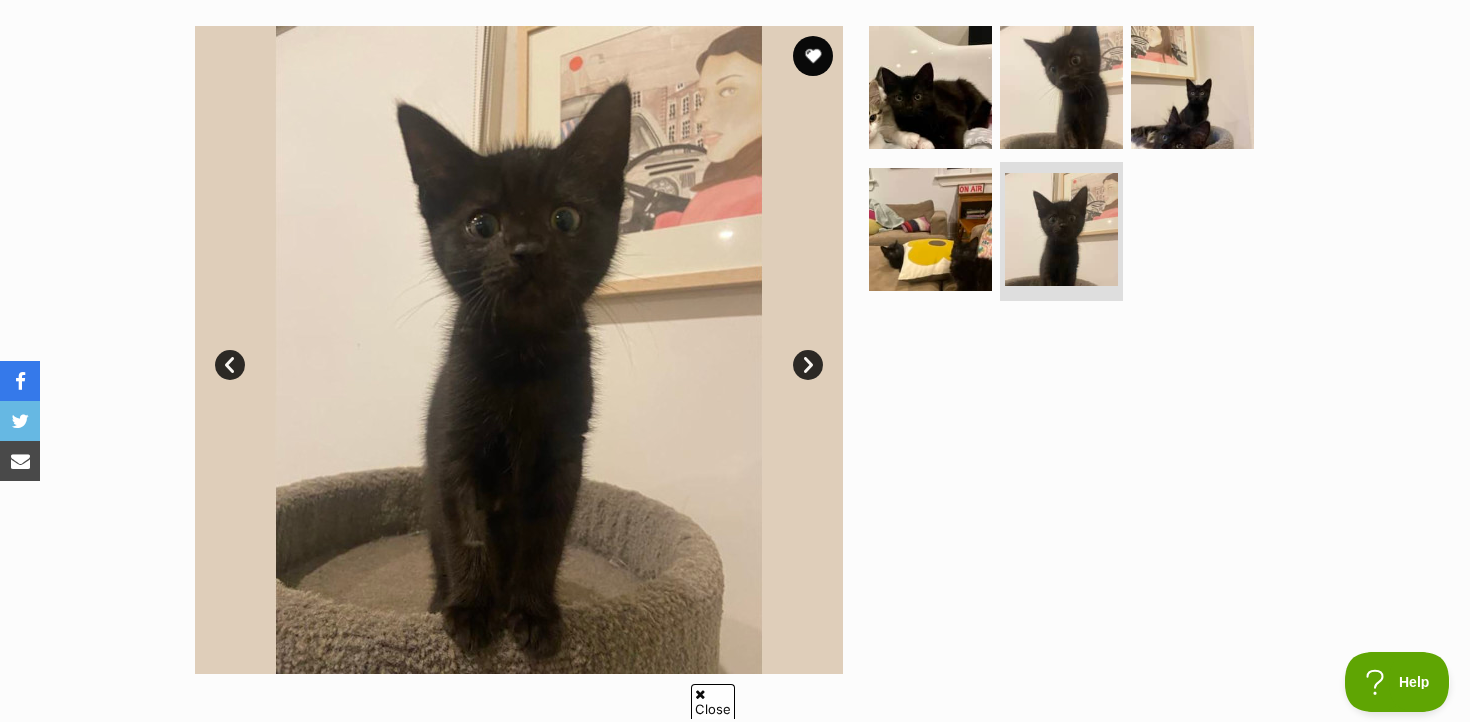 scroll, scrollTop: 0, scrollLeft: 0, axis: both 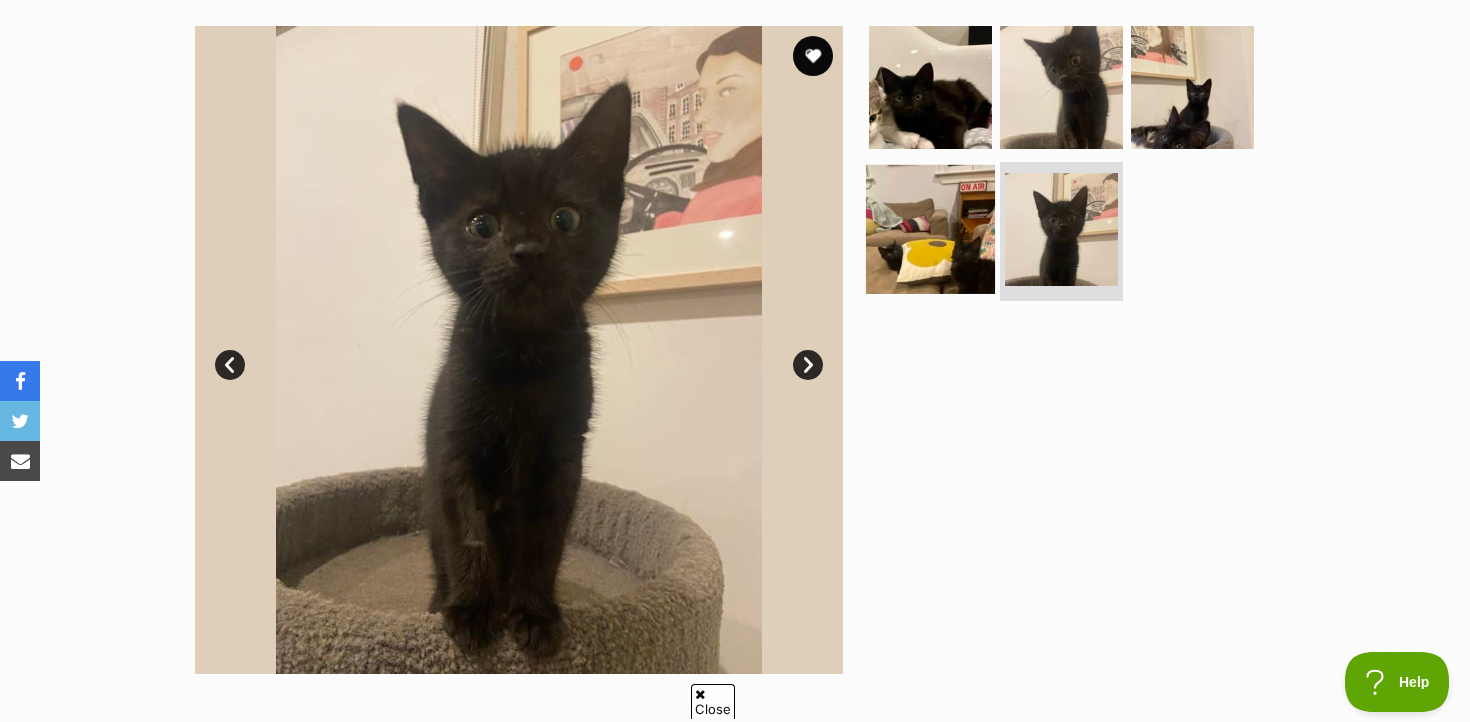 click at bounding box center (930, 228) 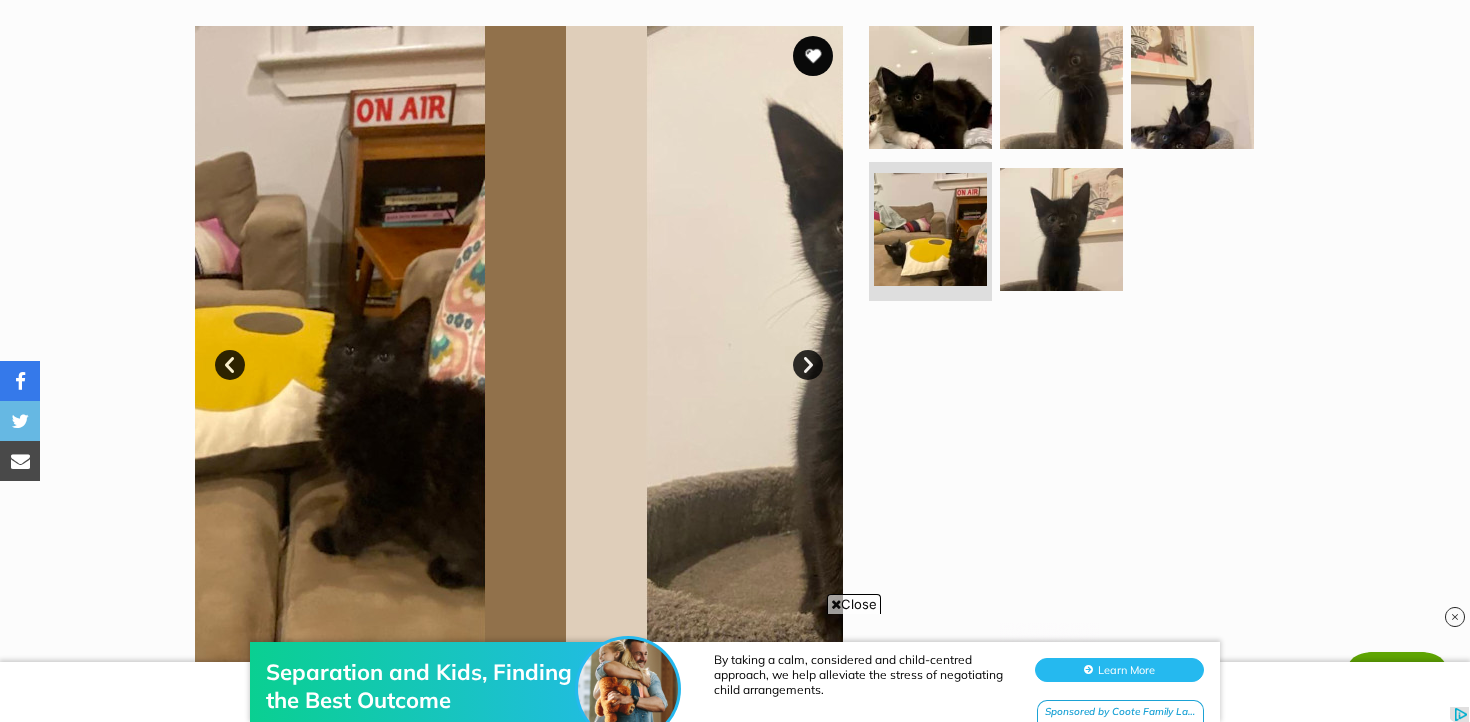 scroll, scrollTop: 0, scrollLeft: 0, axis: both 